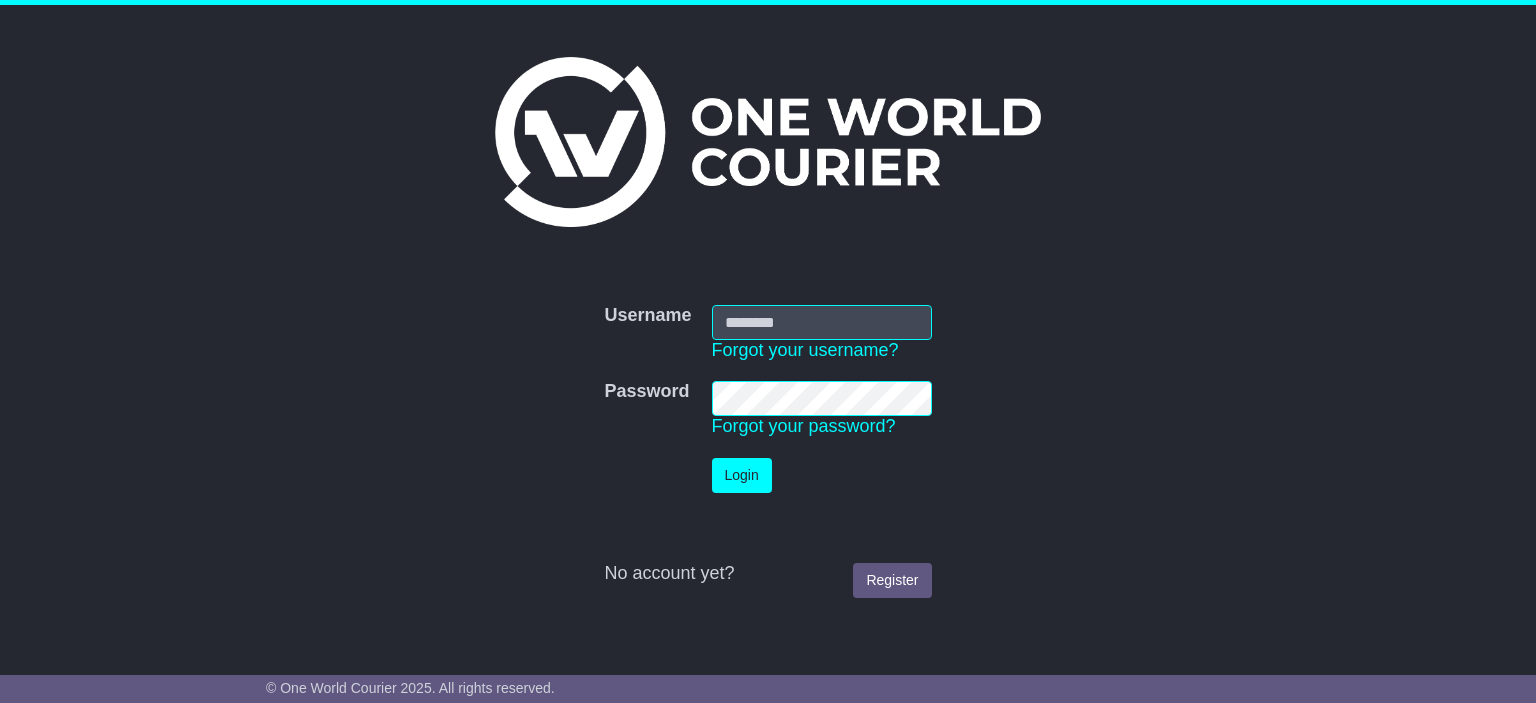 scroll, scrollTop: 0, scrollLeft: 0, axis: both 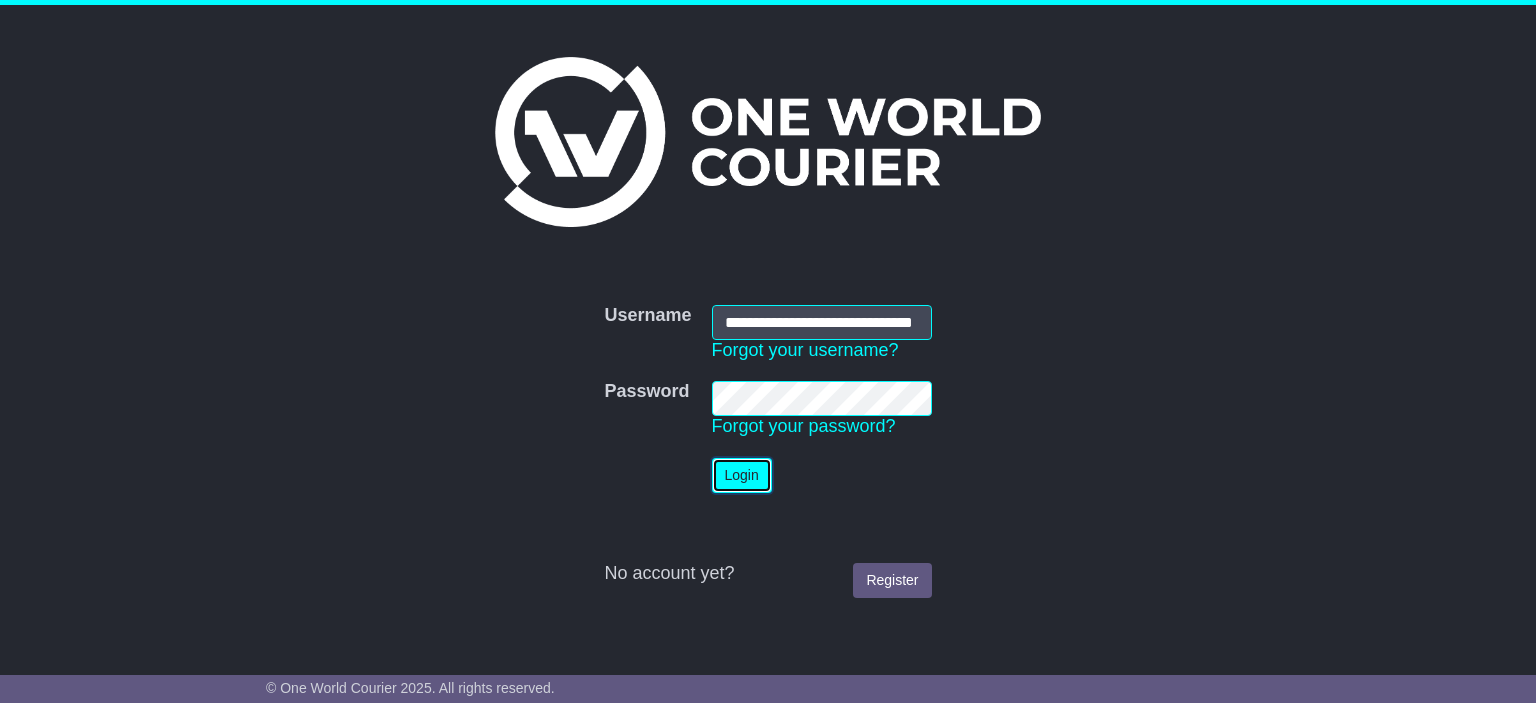 click on "Login" at bounding box center [742, 475] 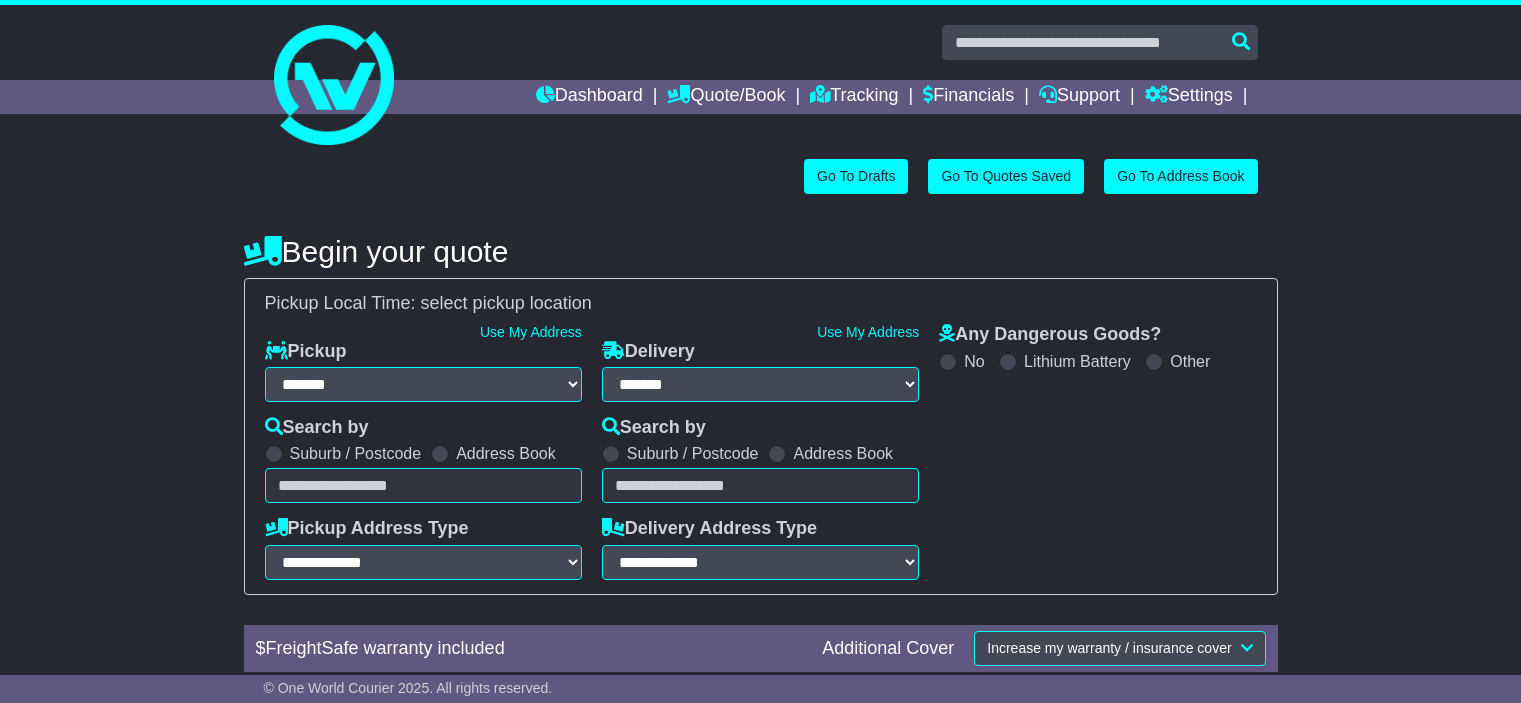 select on "**" 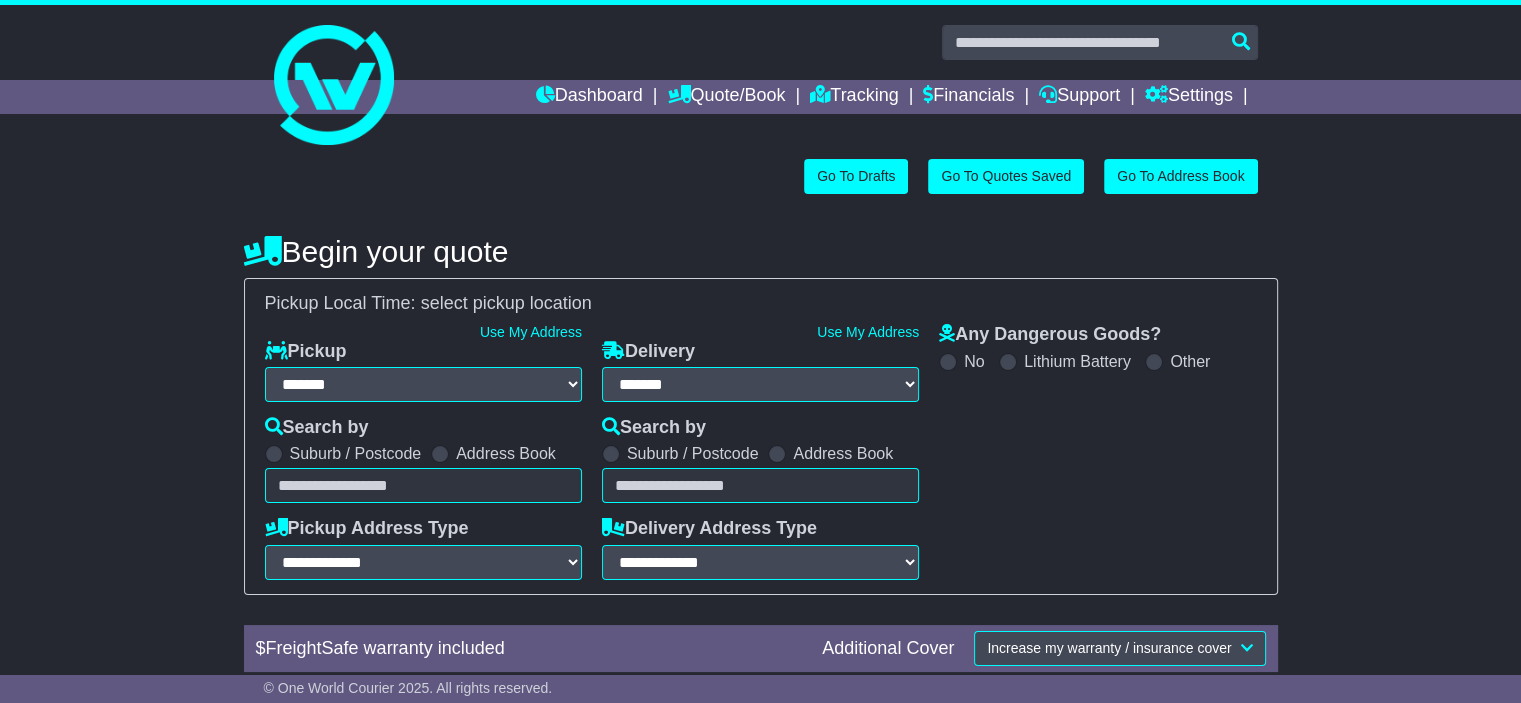 scroll, scrollTop: 0, scrollLeft: 0, axis: both 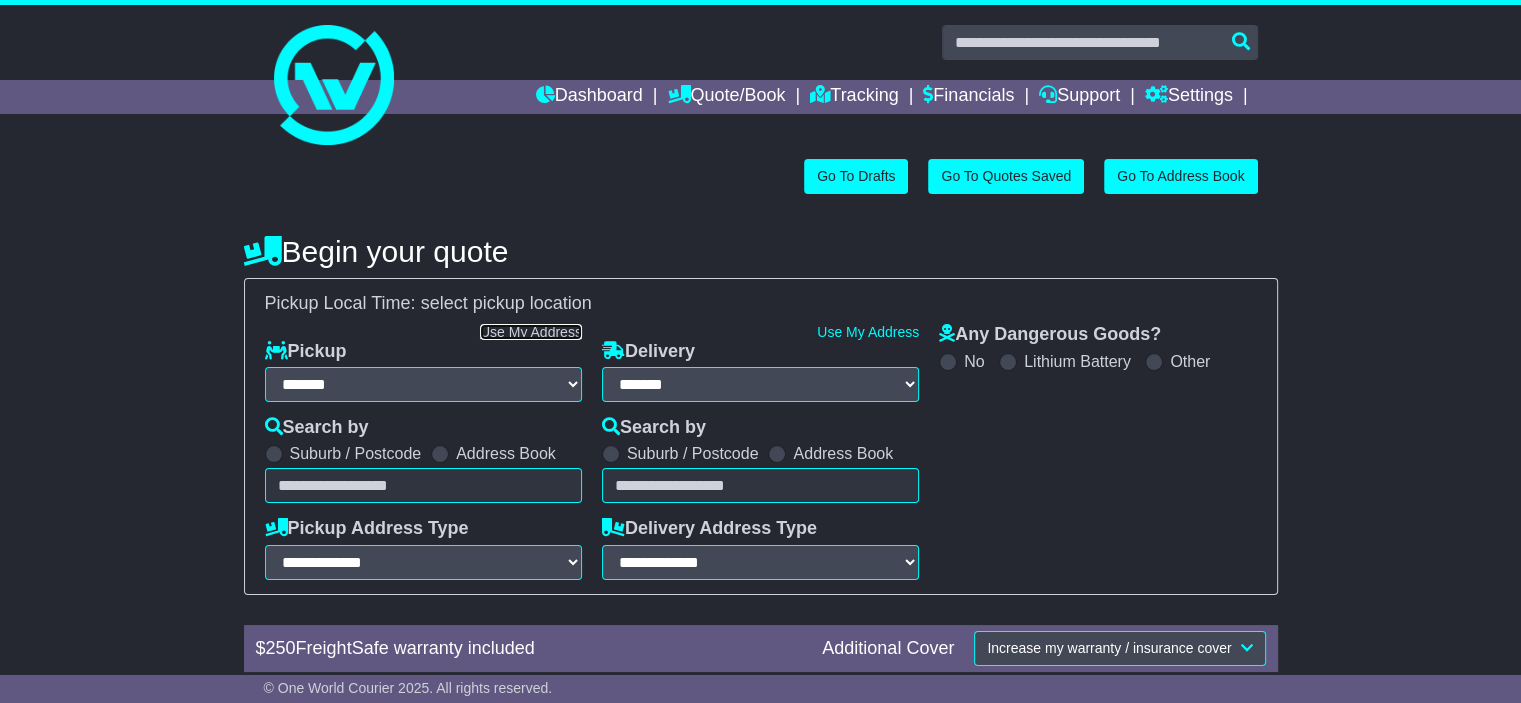 click on "Use My Address" at bounding box center [531, 332] 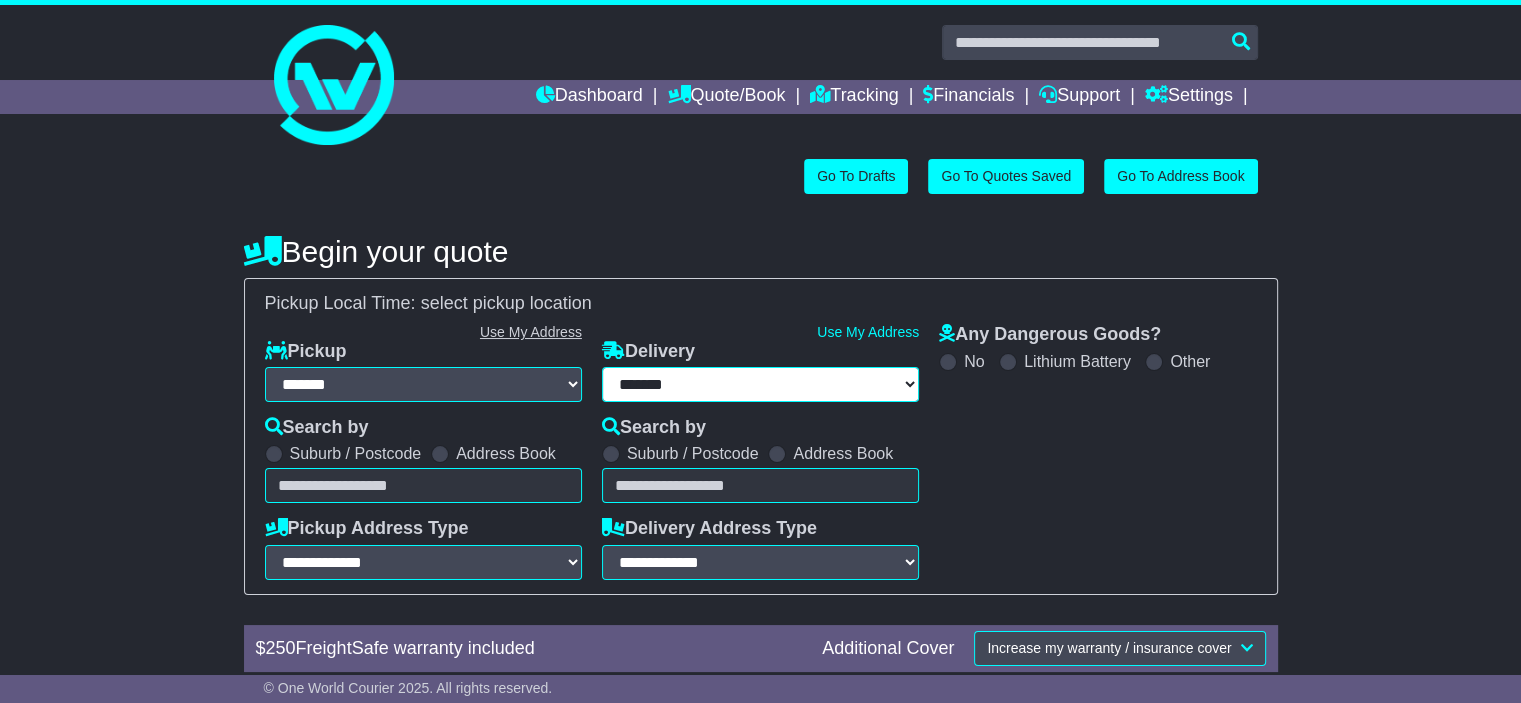 type on "**********" 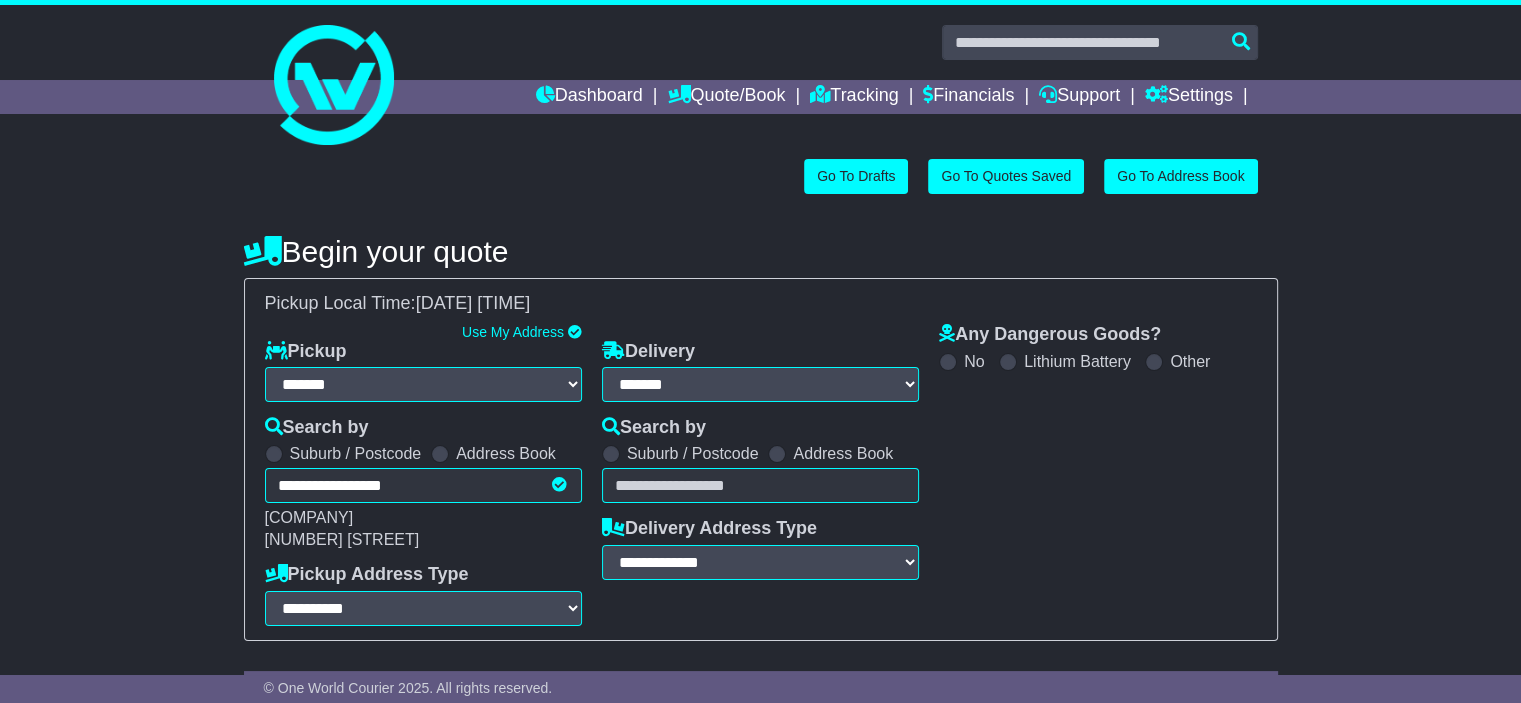 click at bounding box center [777, 454] 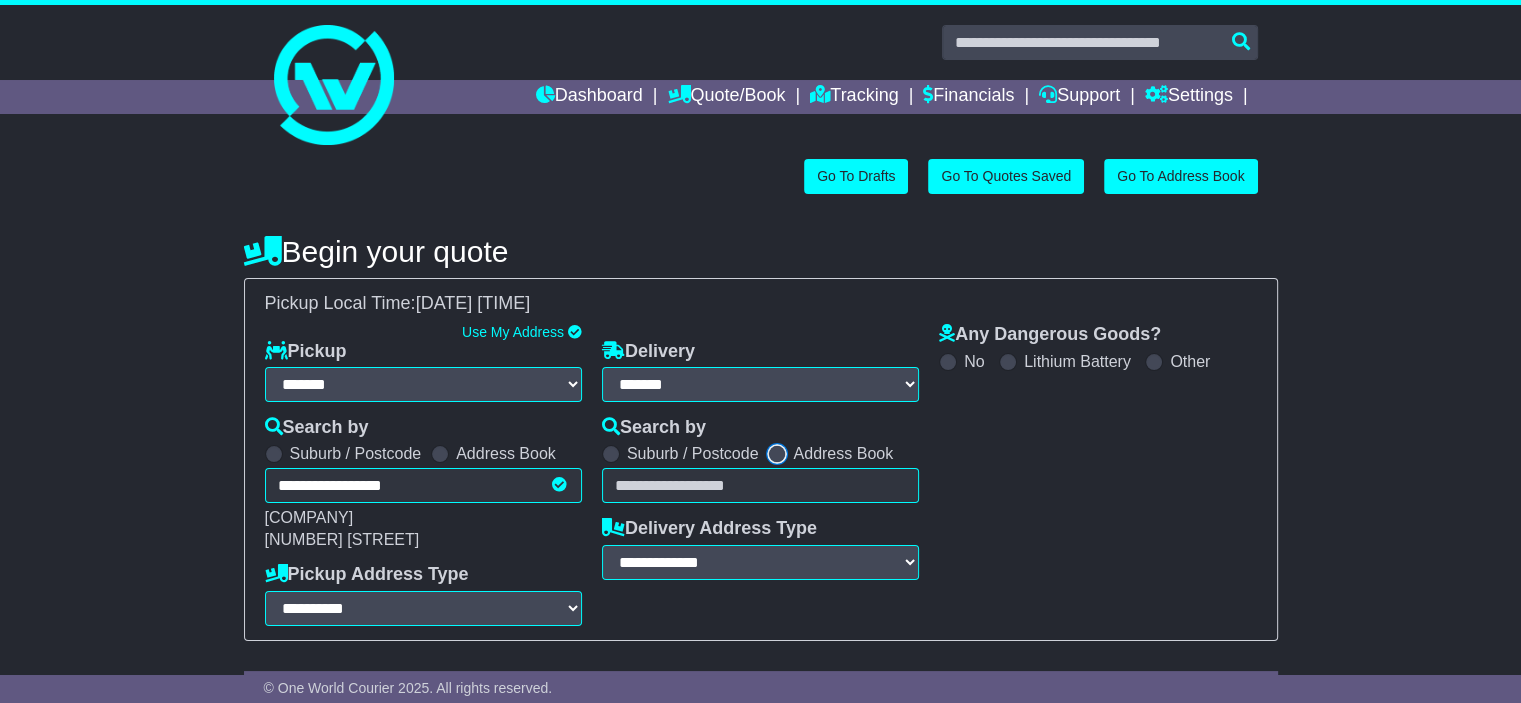 select 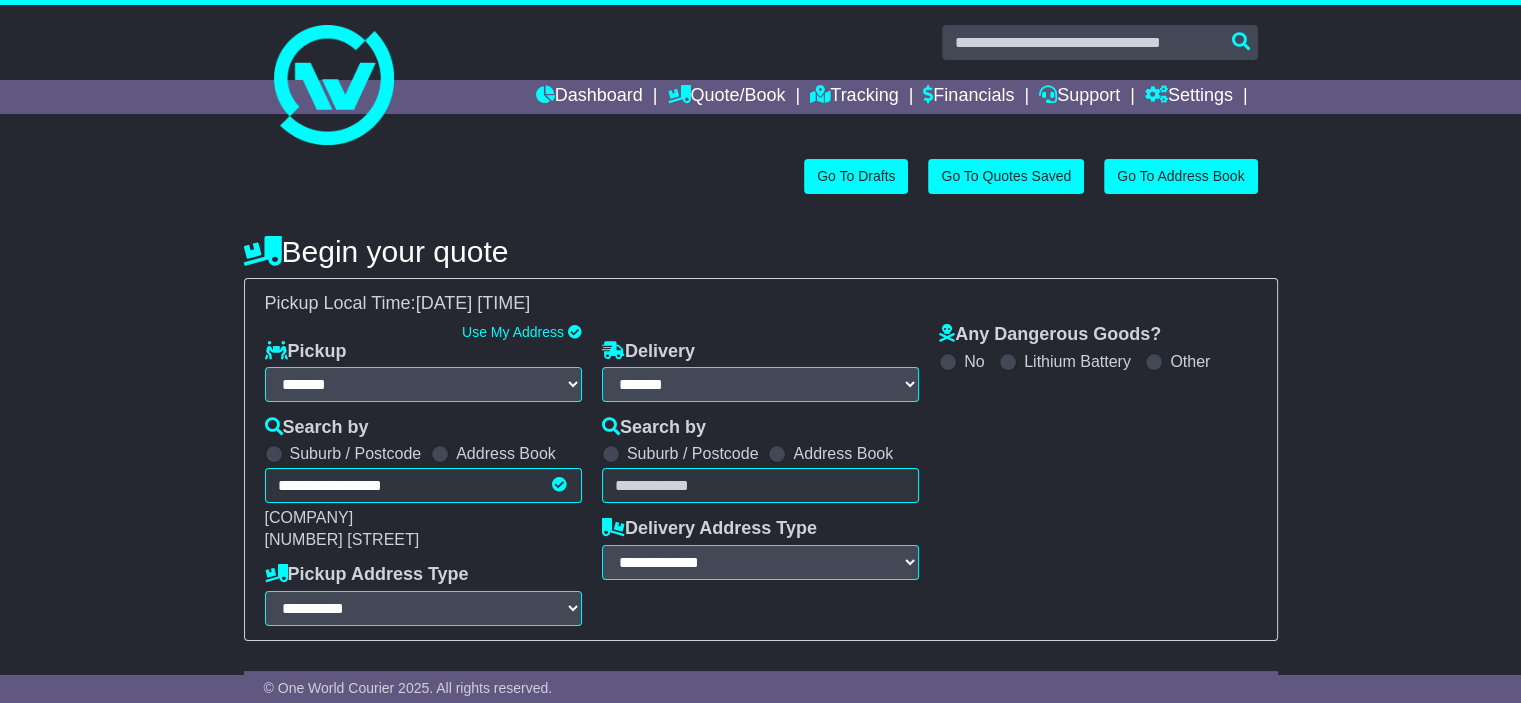 click on "Unknown City / Postcode Pair
×
You have entered     address.
Our database shows the postcode and suburb don't match. Please make sure location exists otherwise you might not receive all quotes available.
Maybe you meant to use some of the next:
Ok" at bounding box center [760, 485] 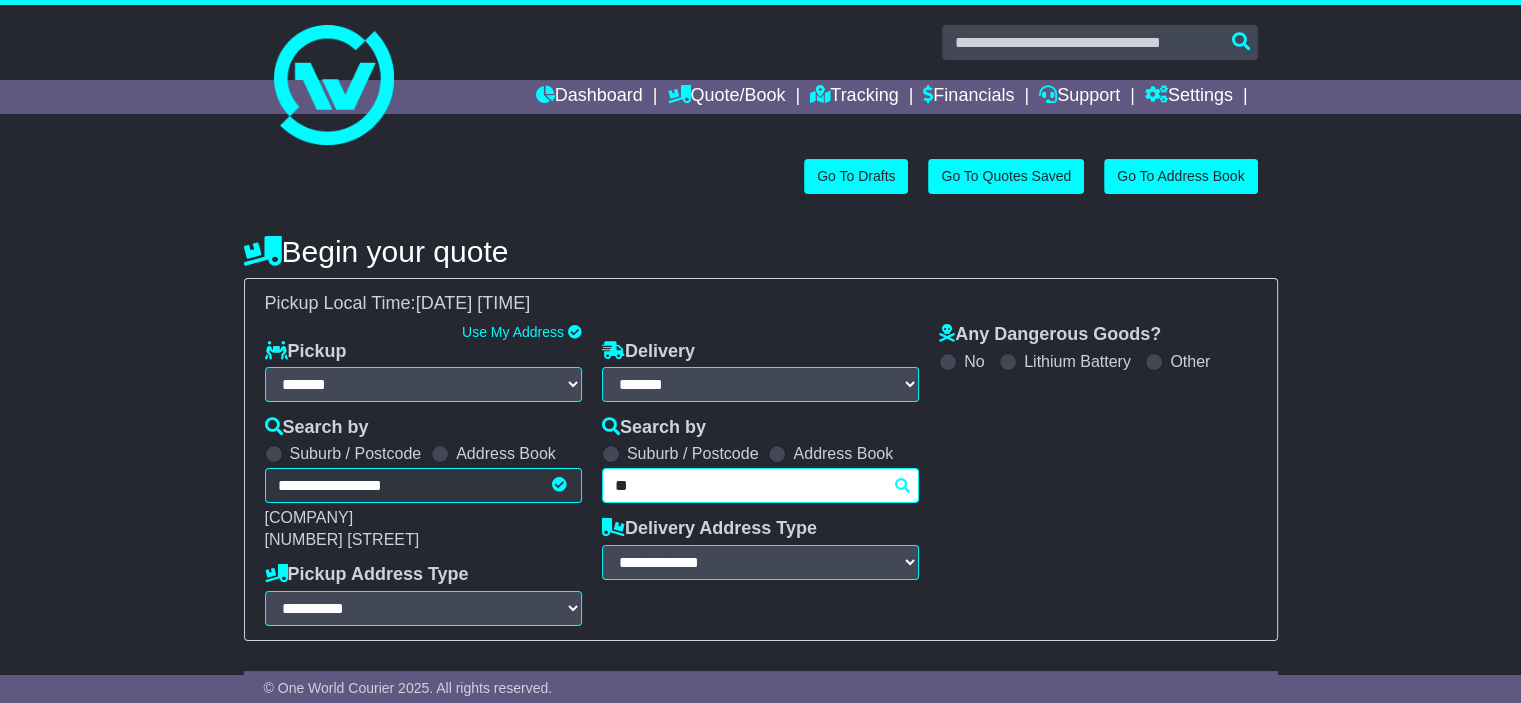 type on "***" 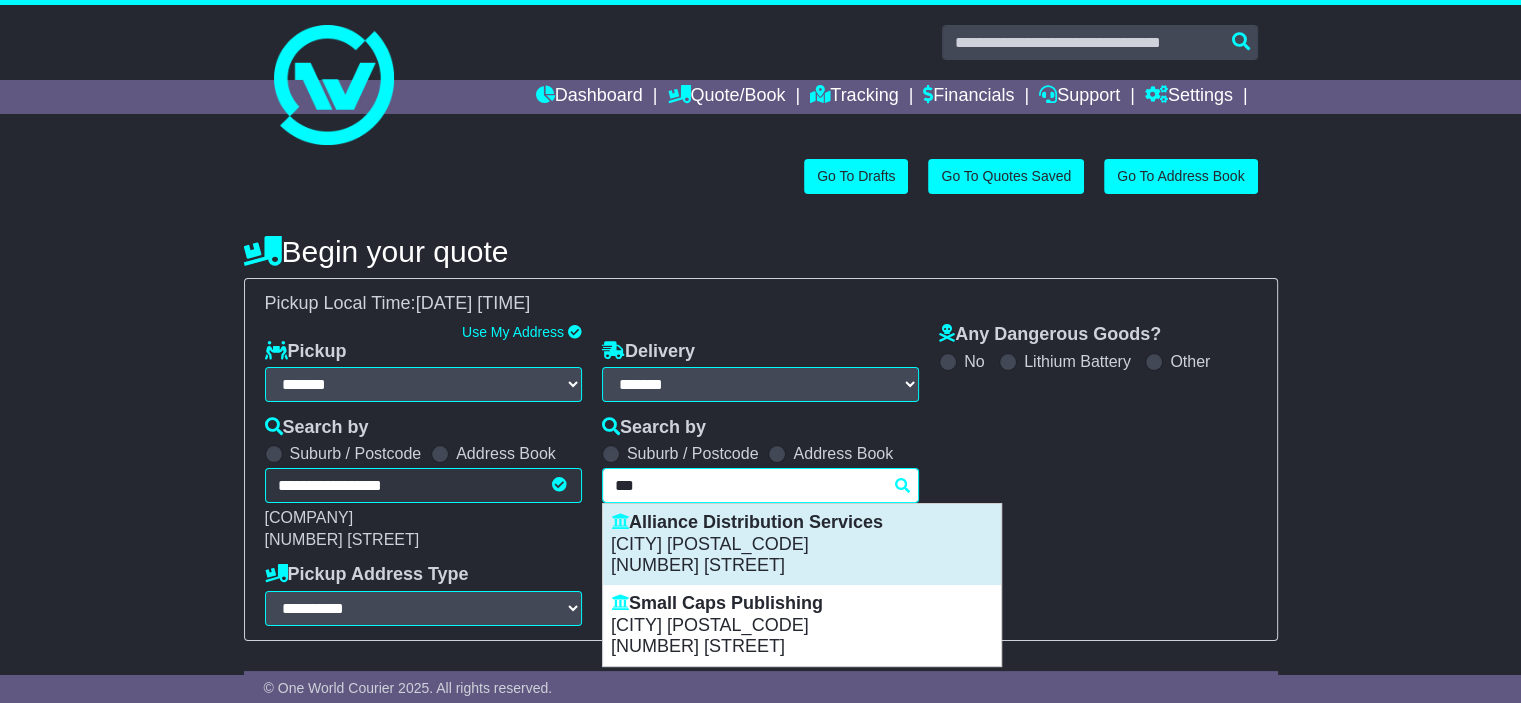click on "Alliance Distribution Services" at bounding box center (802, 523) 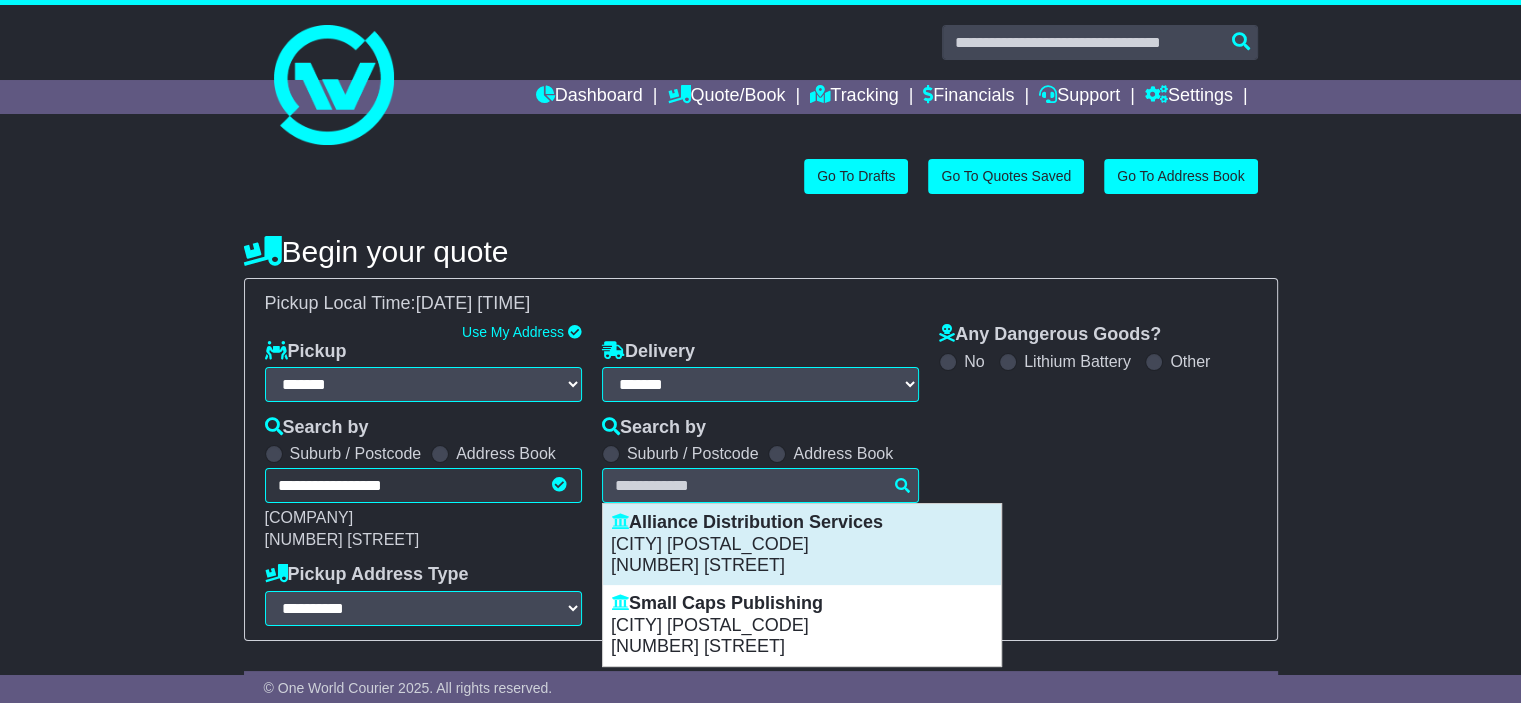 type on "**********" 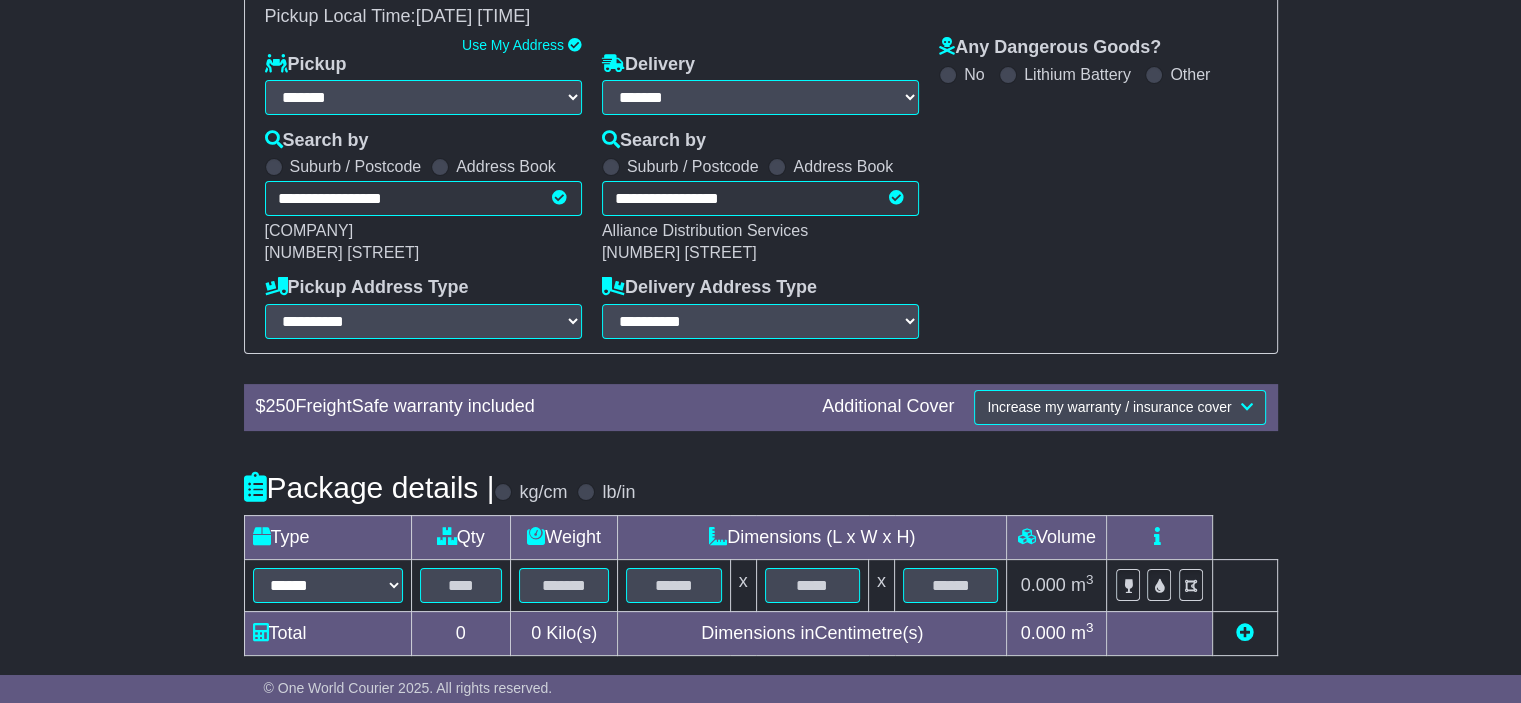 scroll, scrollTop: 352, scrollLeft: 0, axis: vertical 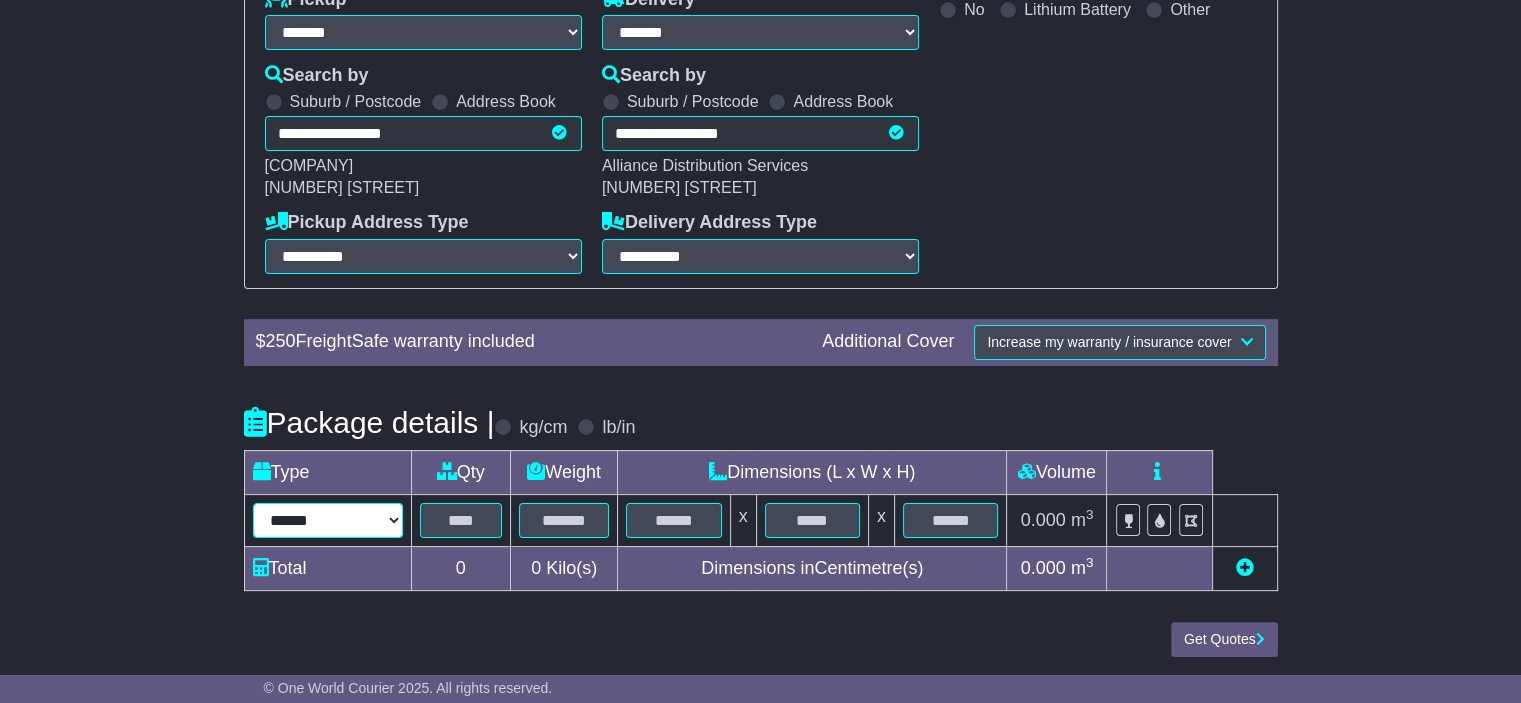 click on "****** ****** *** ******** ***** **** **** ****** *** *******" at bounding box center [328, 520] 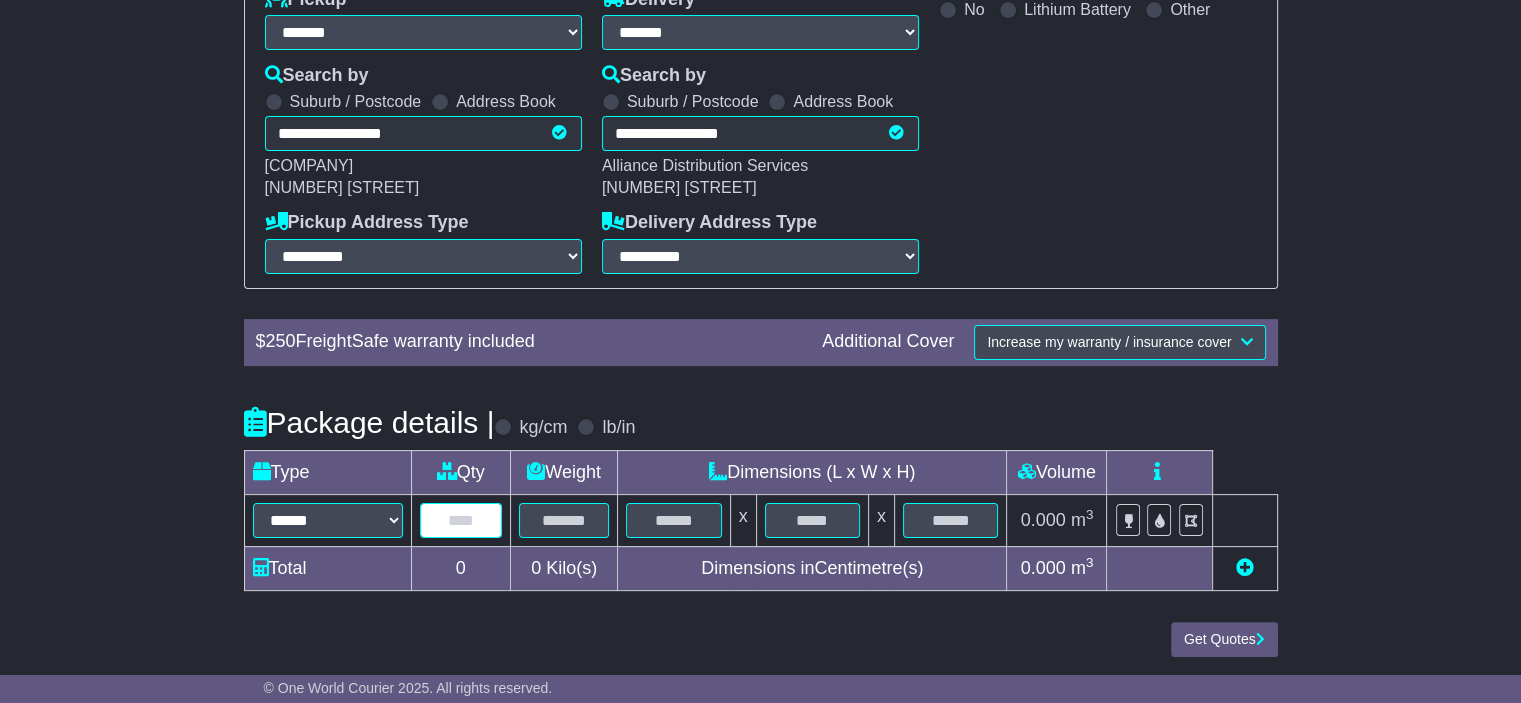 click at bounding box center [461, 520] 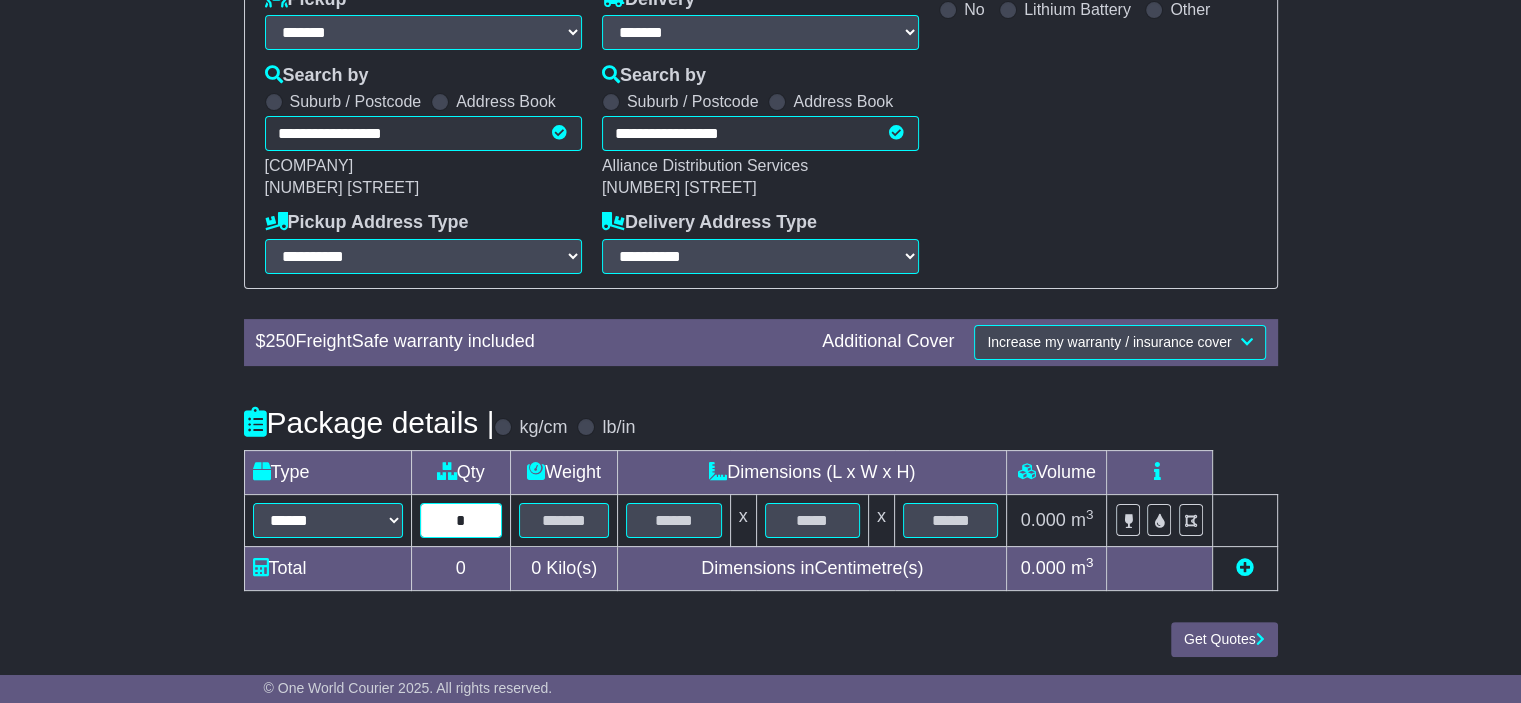 type on "*" 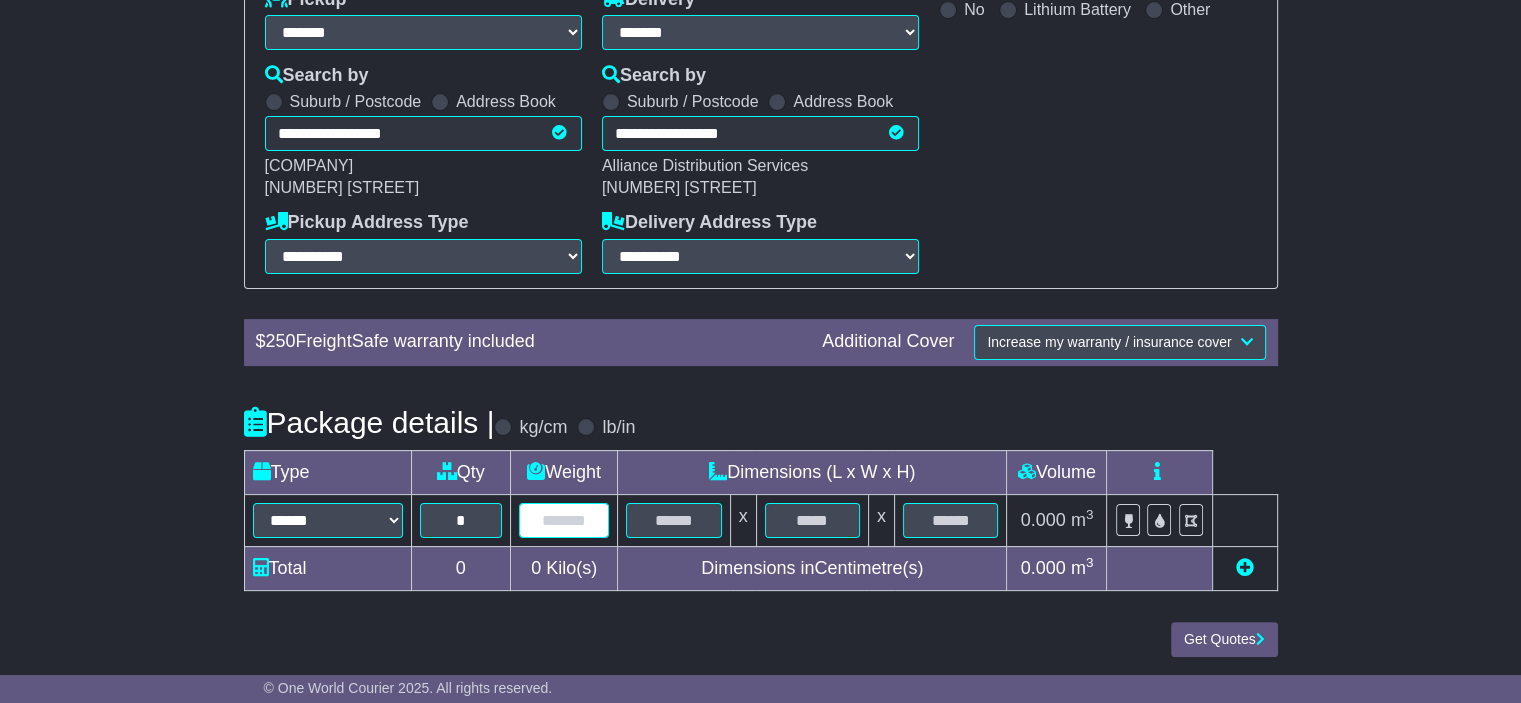 click at bounding box center [564, 520] 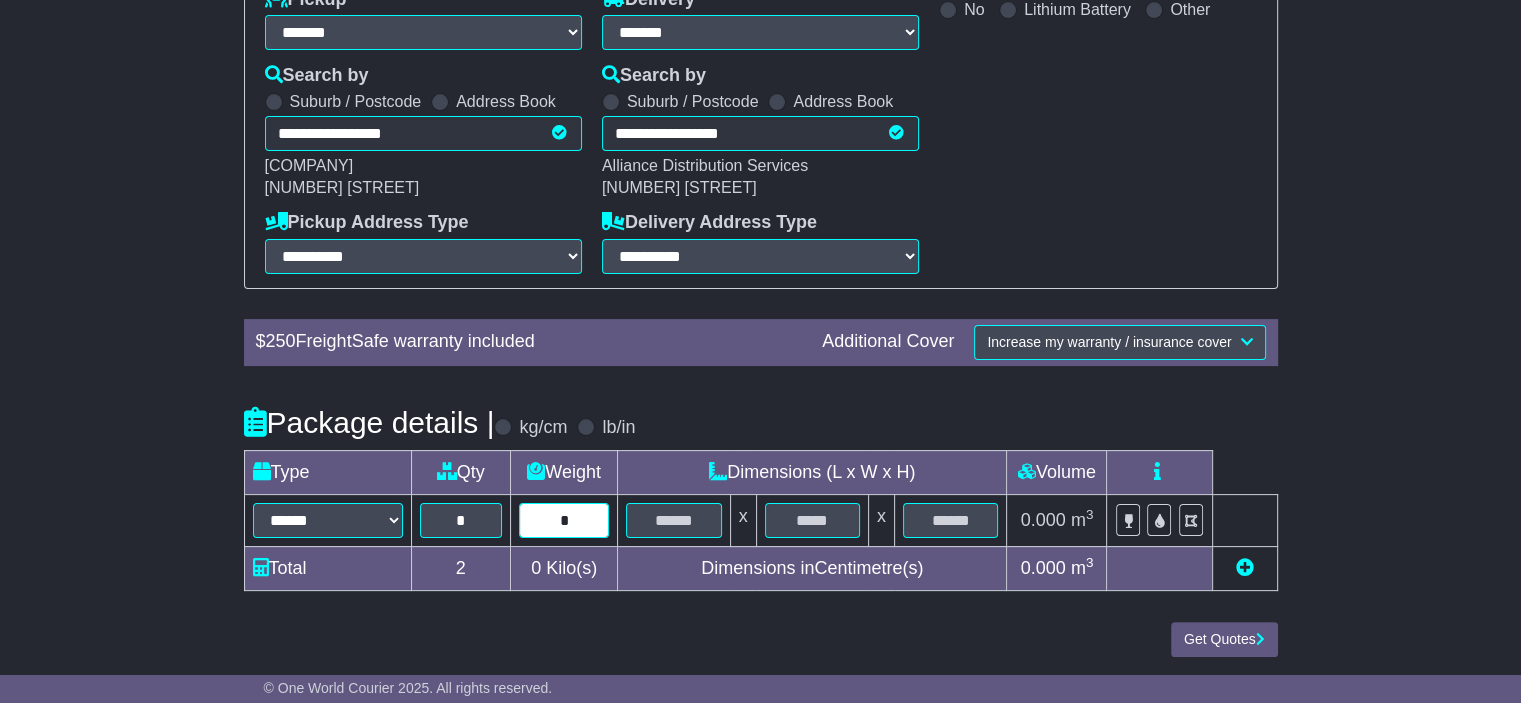 type on "*" 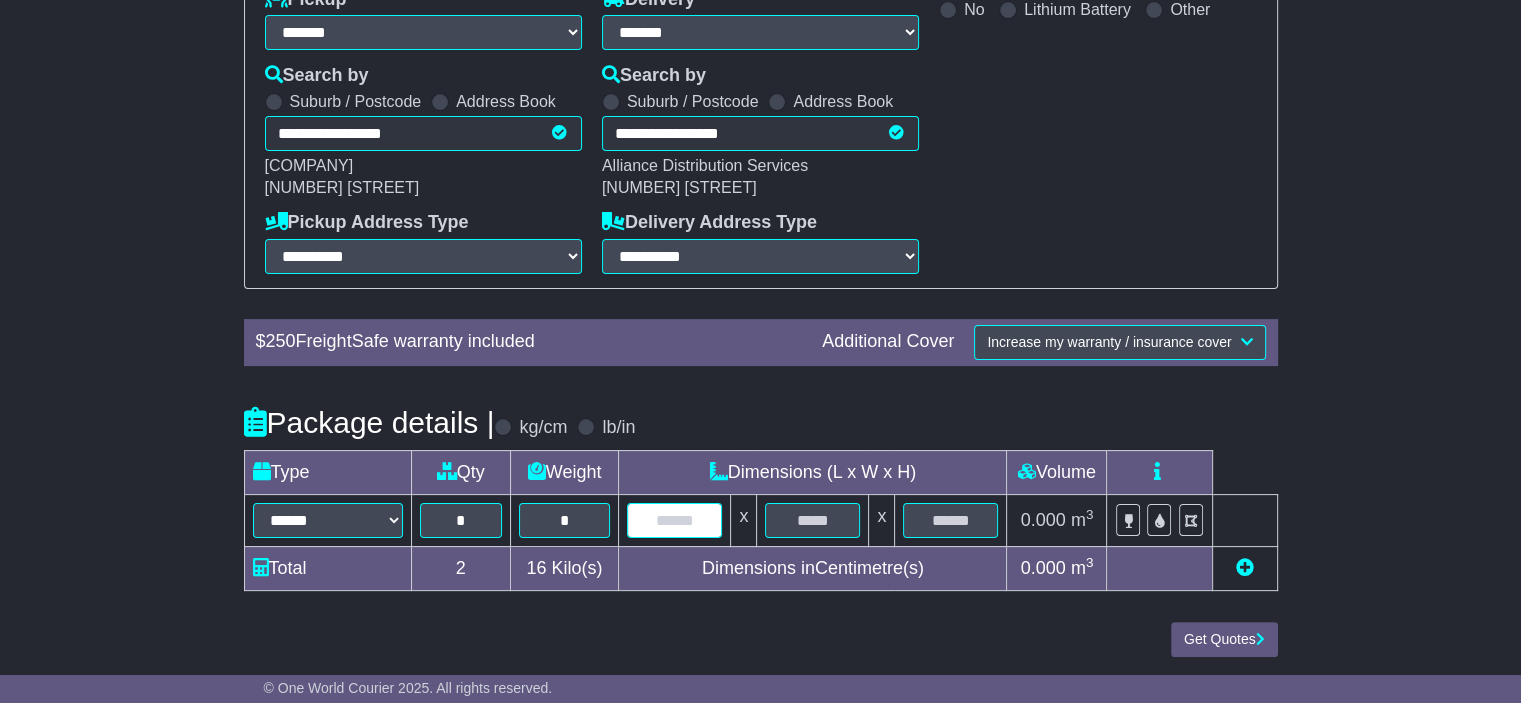 click at bounding box center (674, 520) 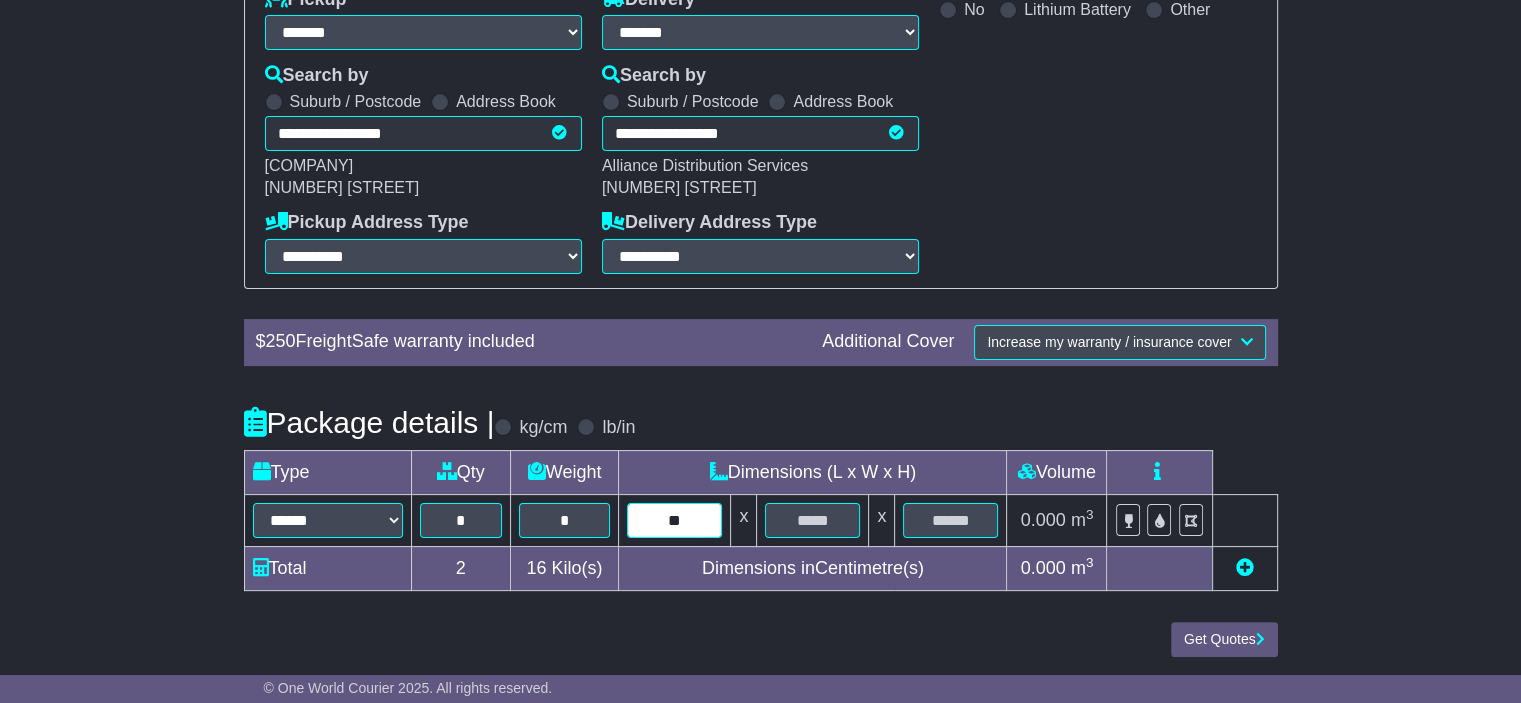 type on "**" 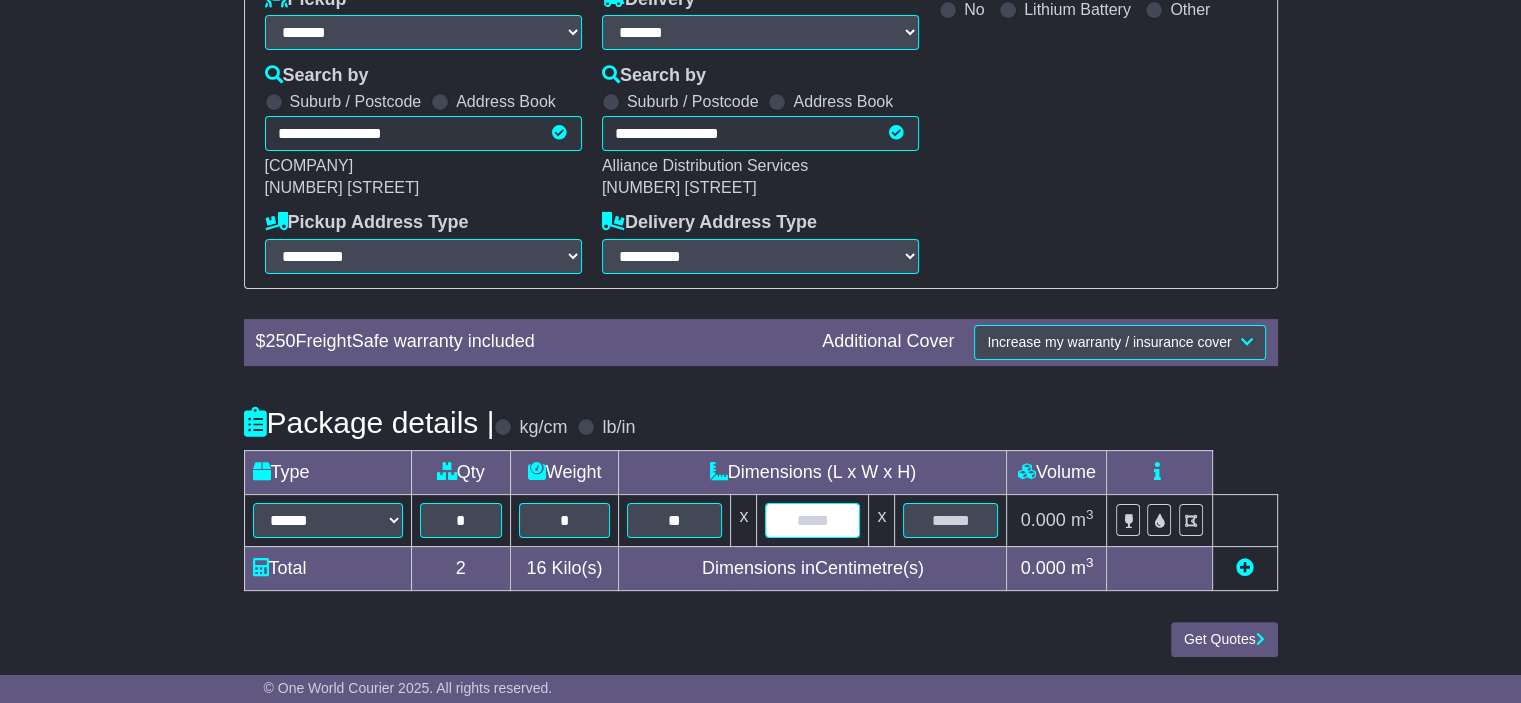 click at bounding box center [812, 520] 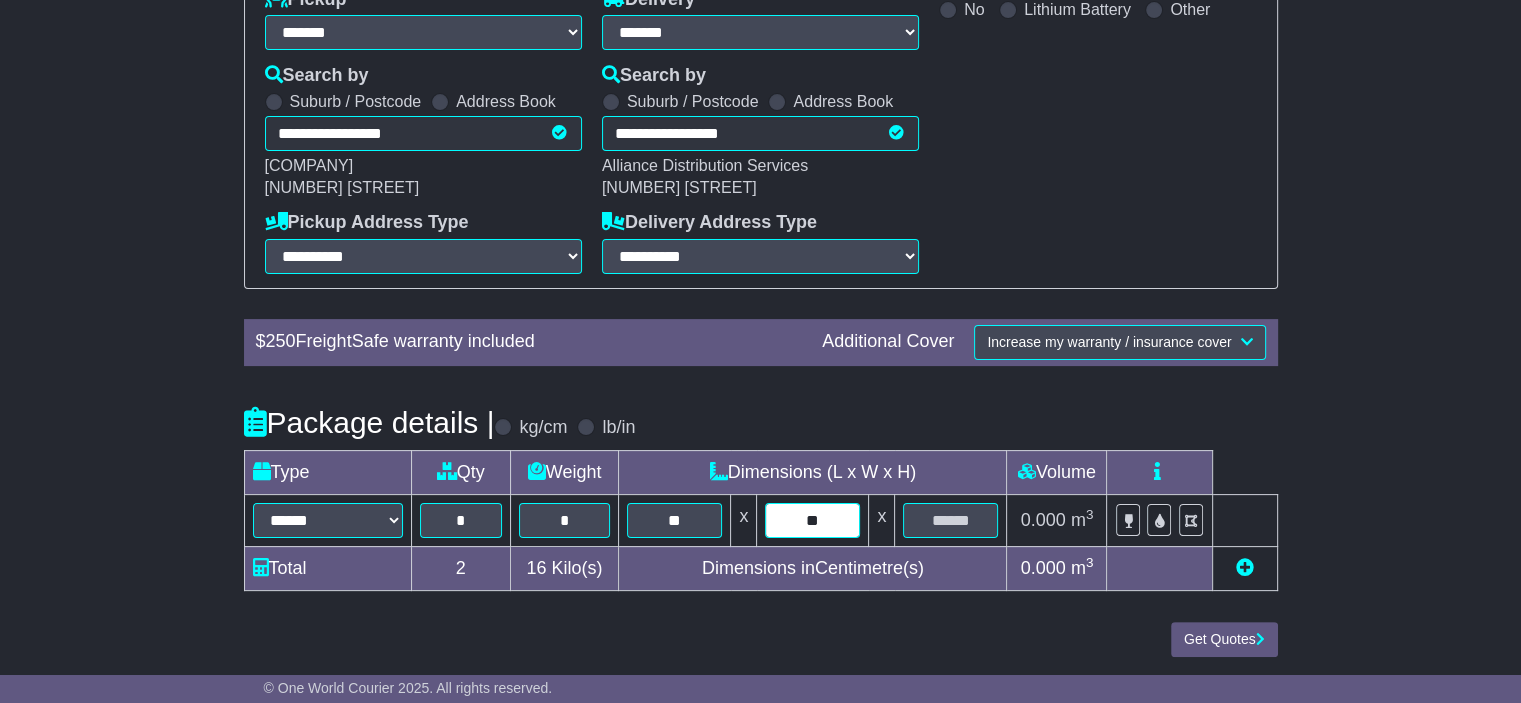 type on "**" 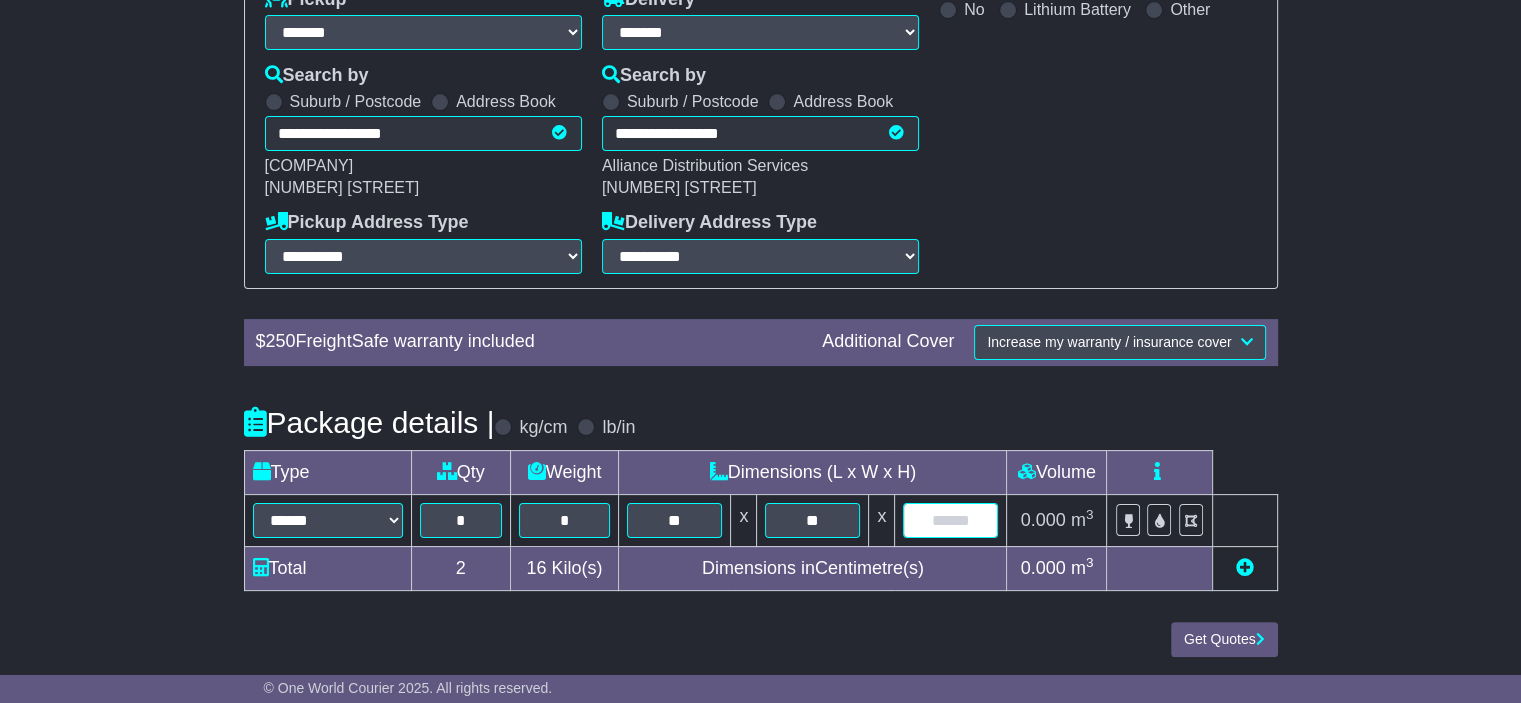 click at bounding box center (950, 520) 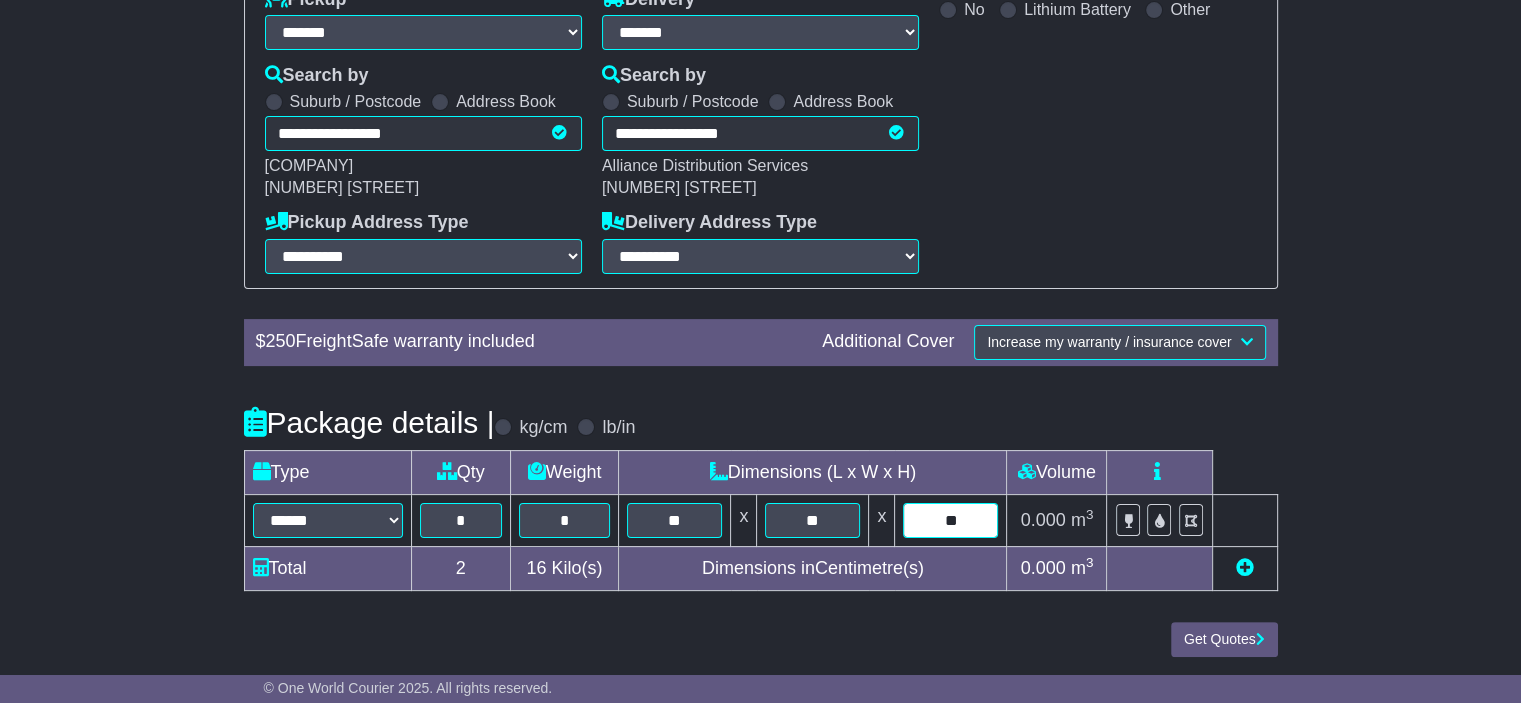 type on "**" 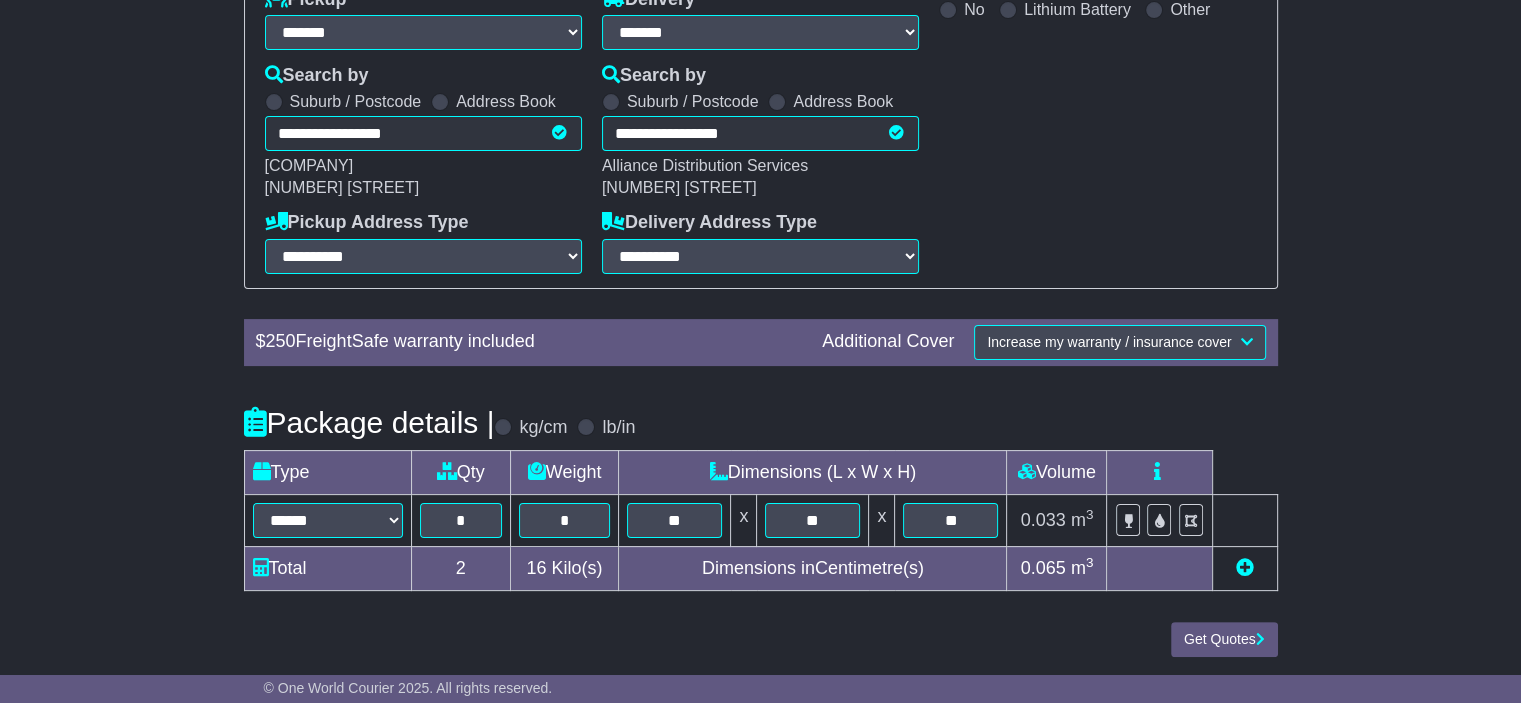 click on "Dimensions in
Centimetre(s)" at bounding box center [813, 568] 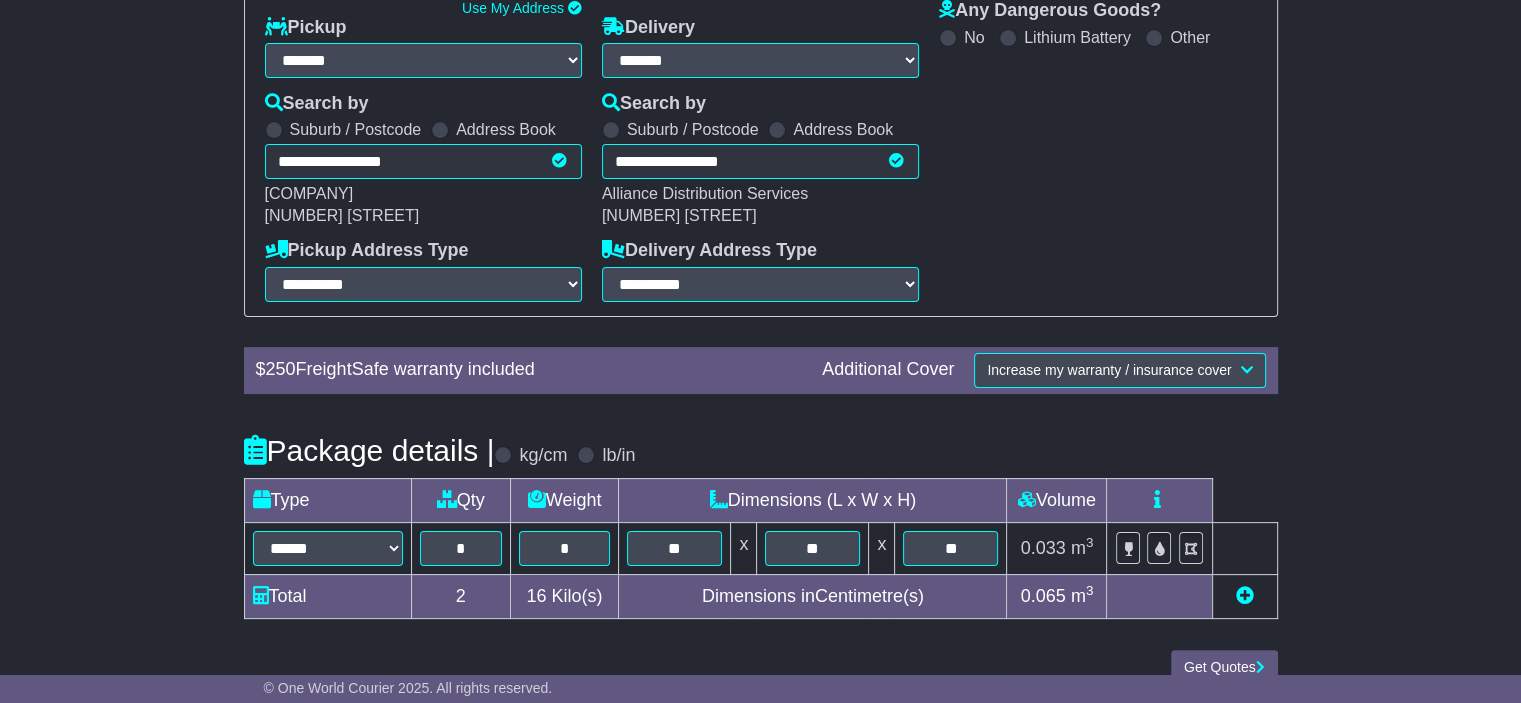 scroll, scrollTop: 352, scrollLeft: 0, axis: vertical 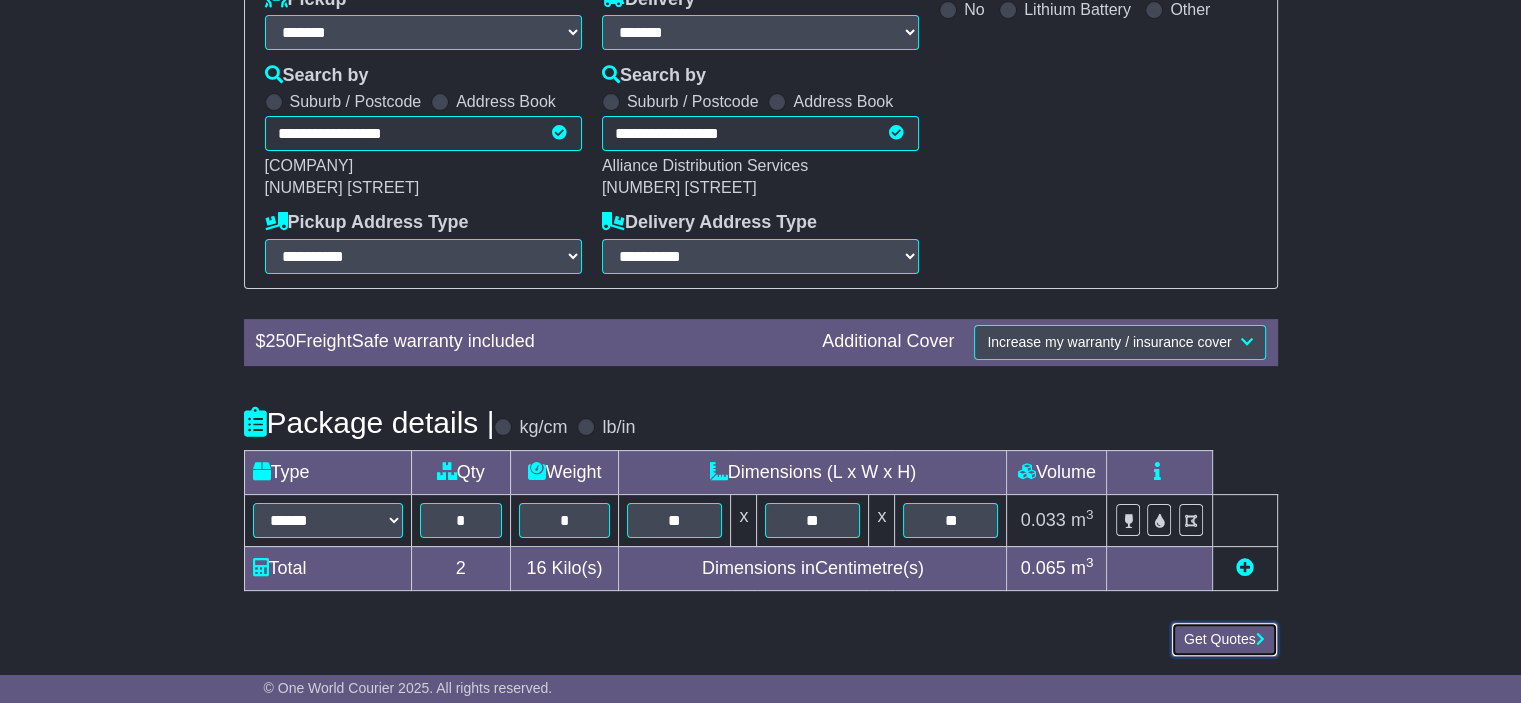 click on "Get Quotes" at bounding box center [1224, 639] 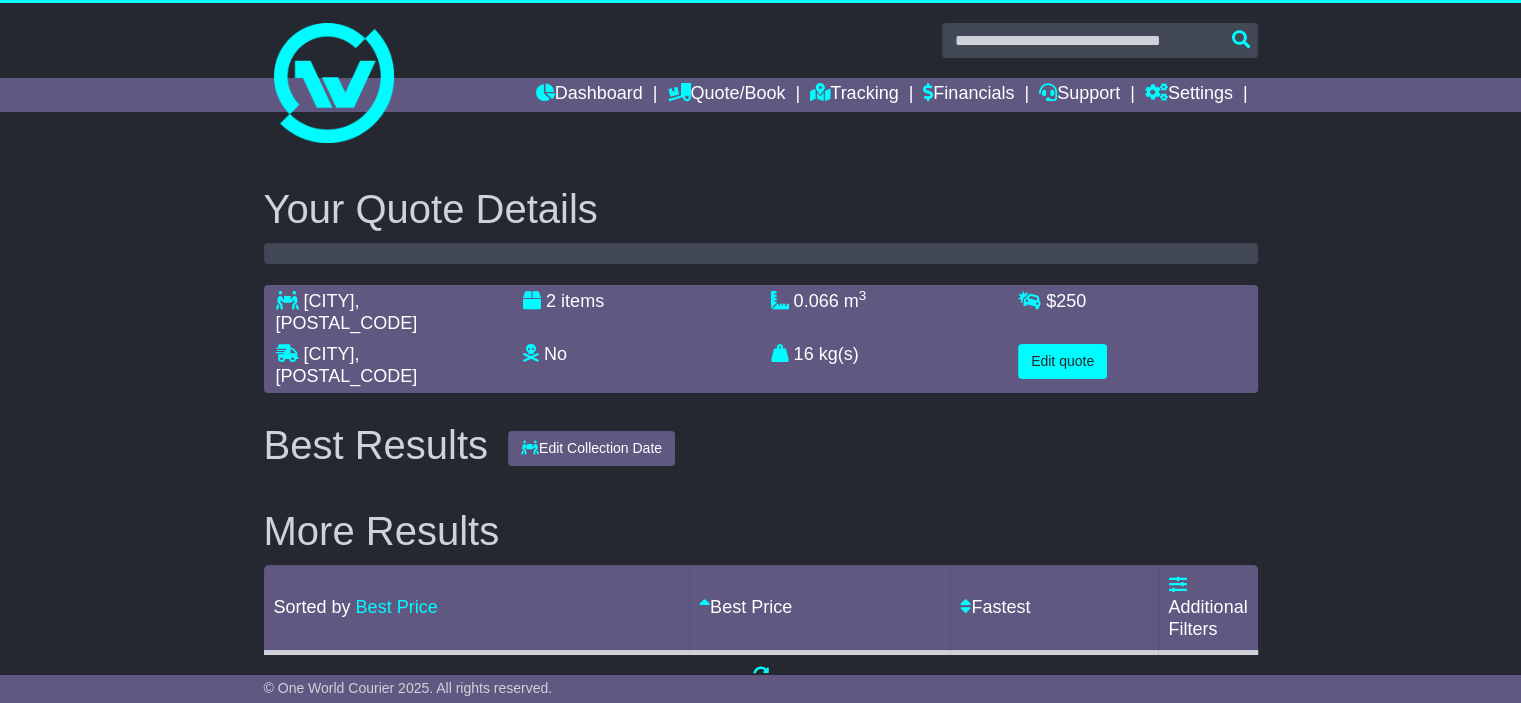scroll, scrollTop: 0, scrollLeft: 0, axis: both 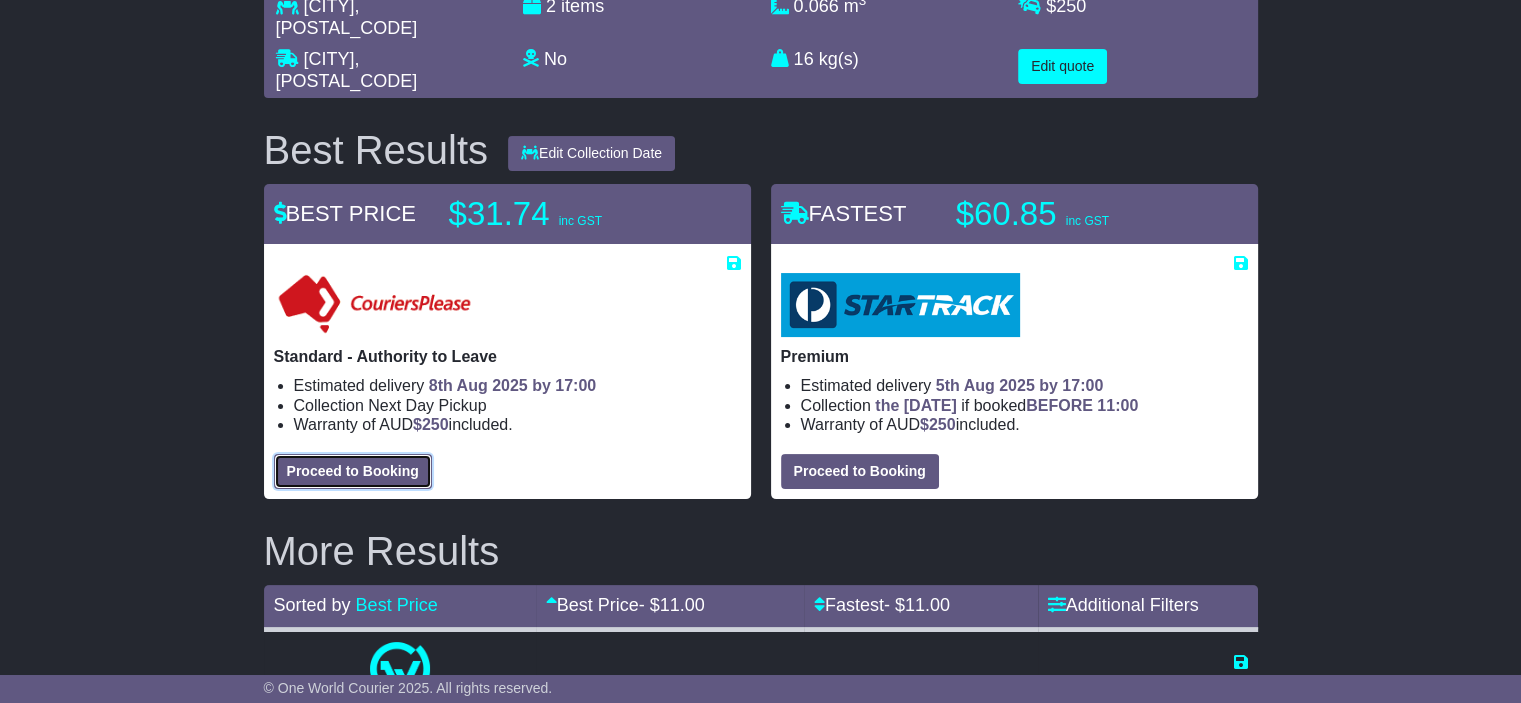 click on "Proceed to Booking" at bounding box center (353, 471) 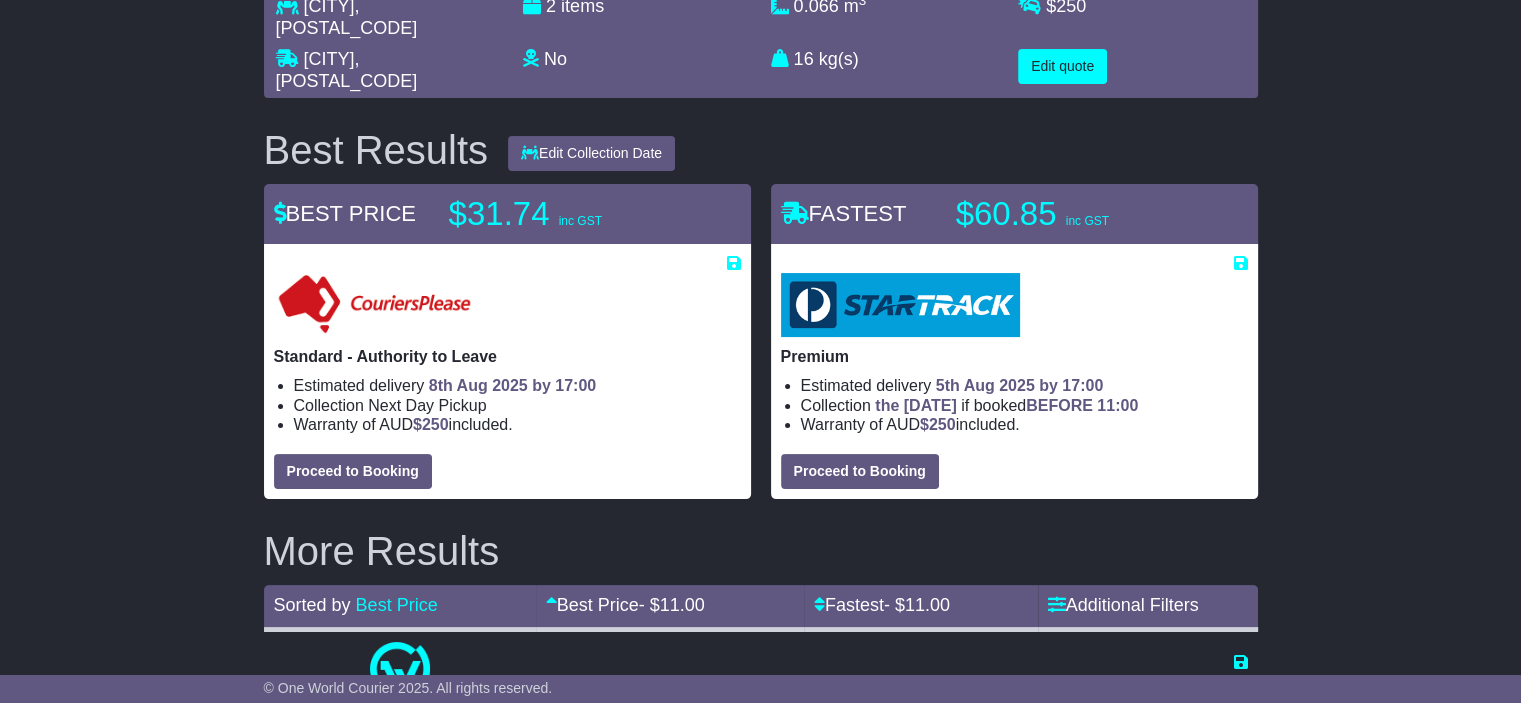 select on "*****" 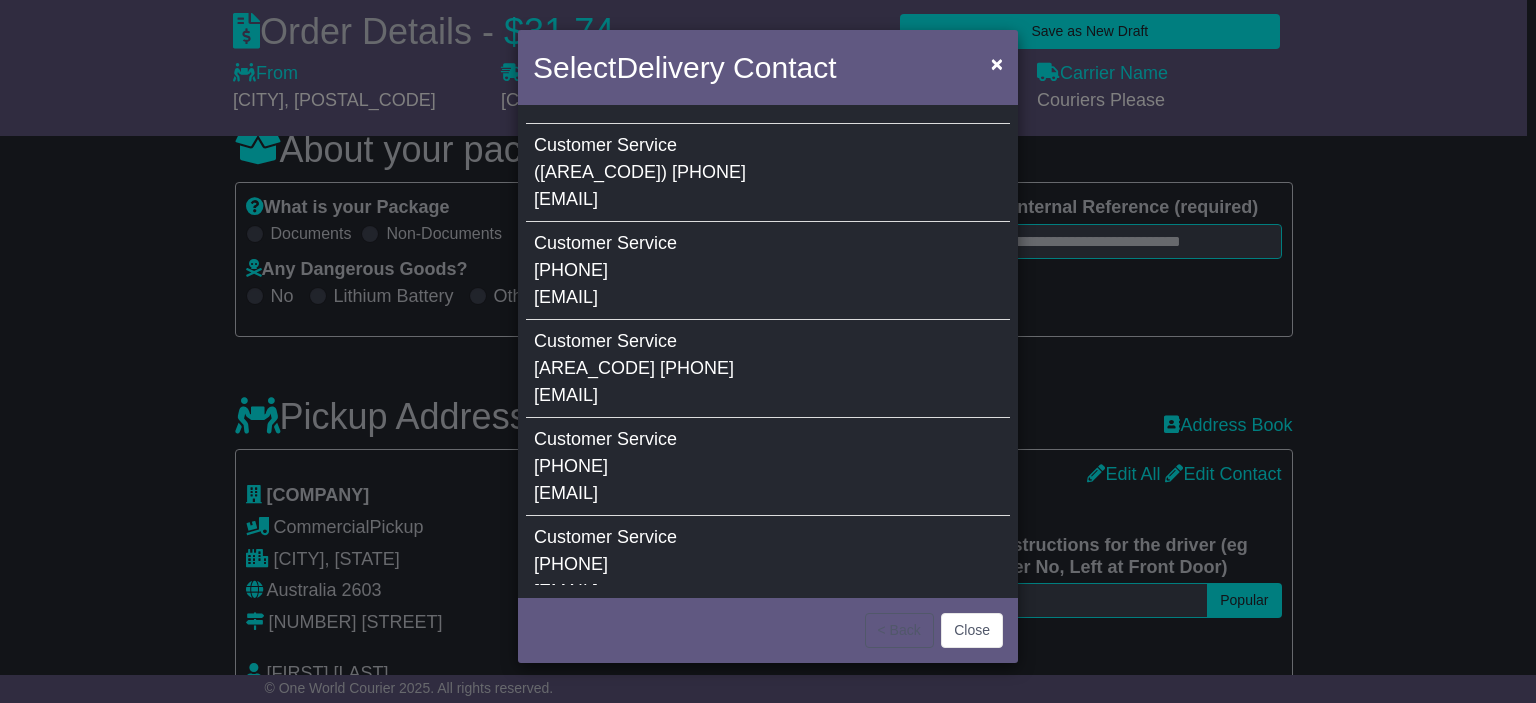 click on "[PHONE]" at bounding box center [571, 466] 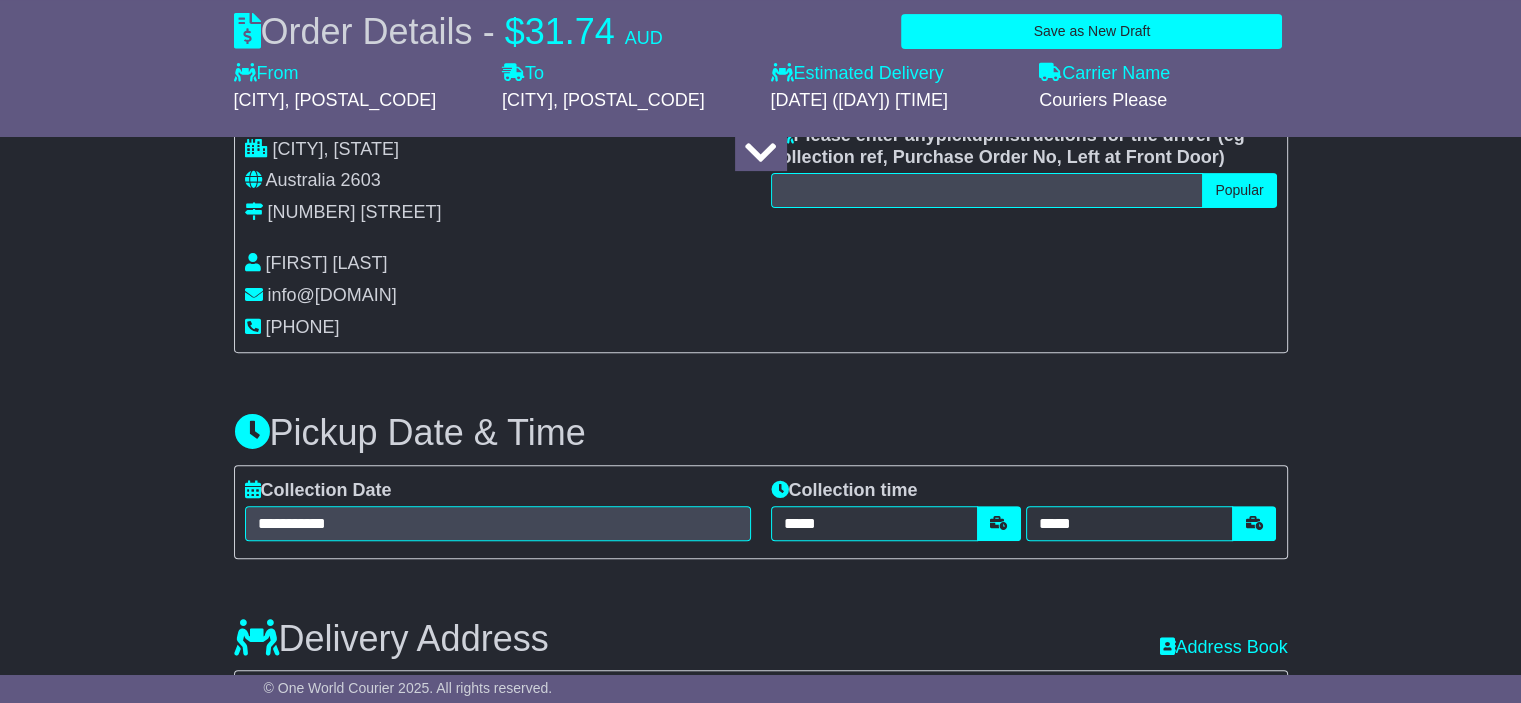 scroll, scrollTop: 597, scrollLeft: 0, axis: vertical 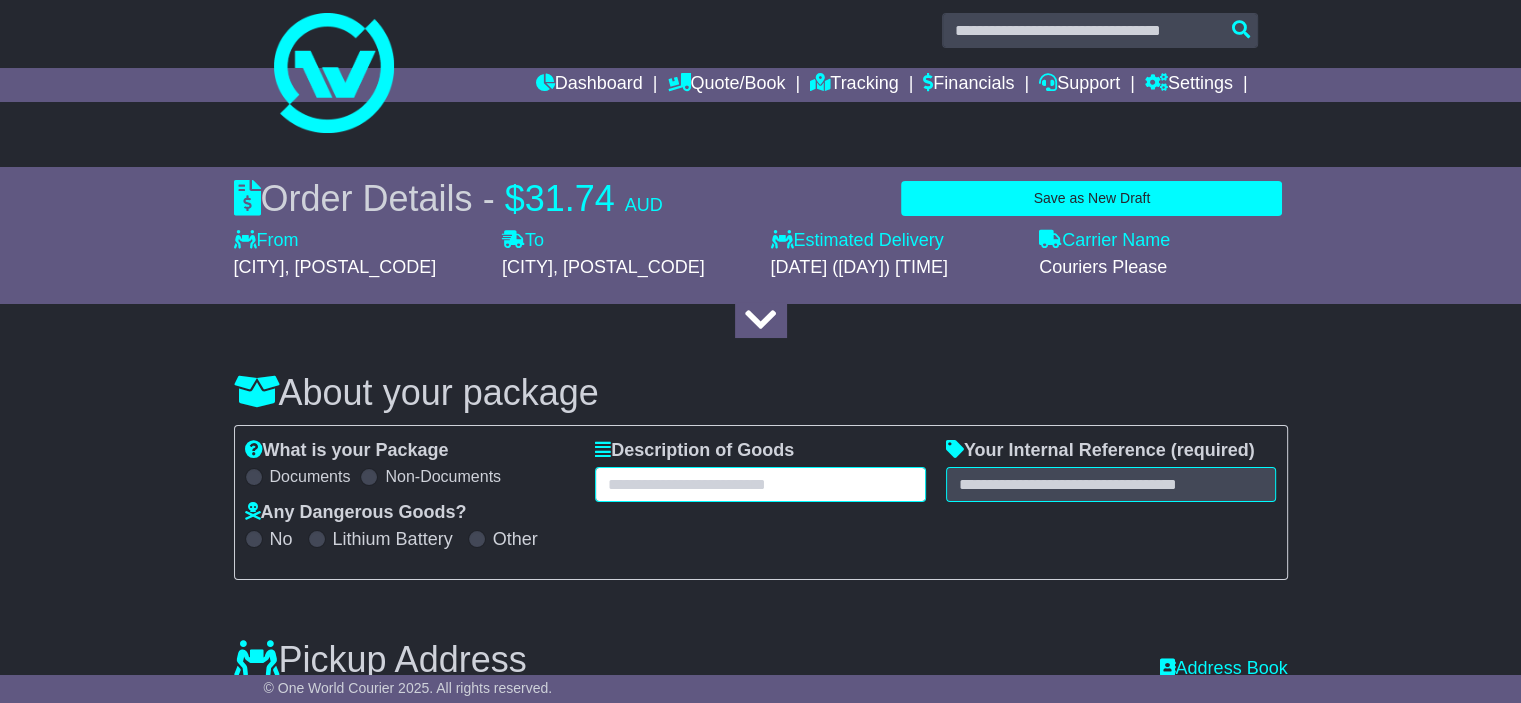 click at bounding box center [760, 484] 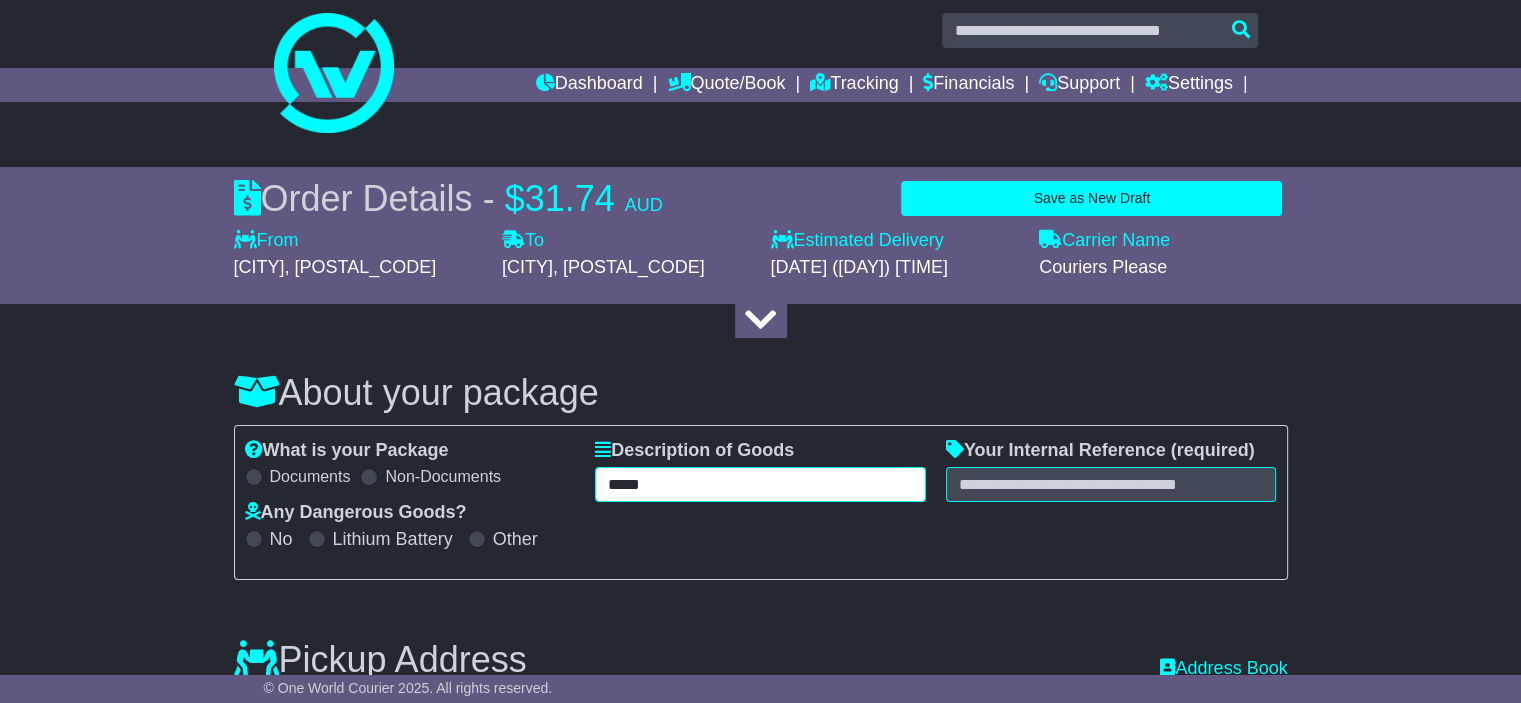 type on "*****" 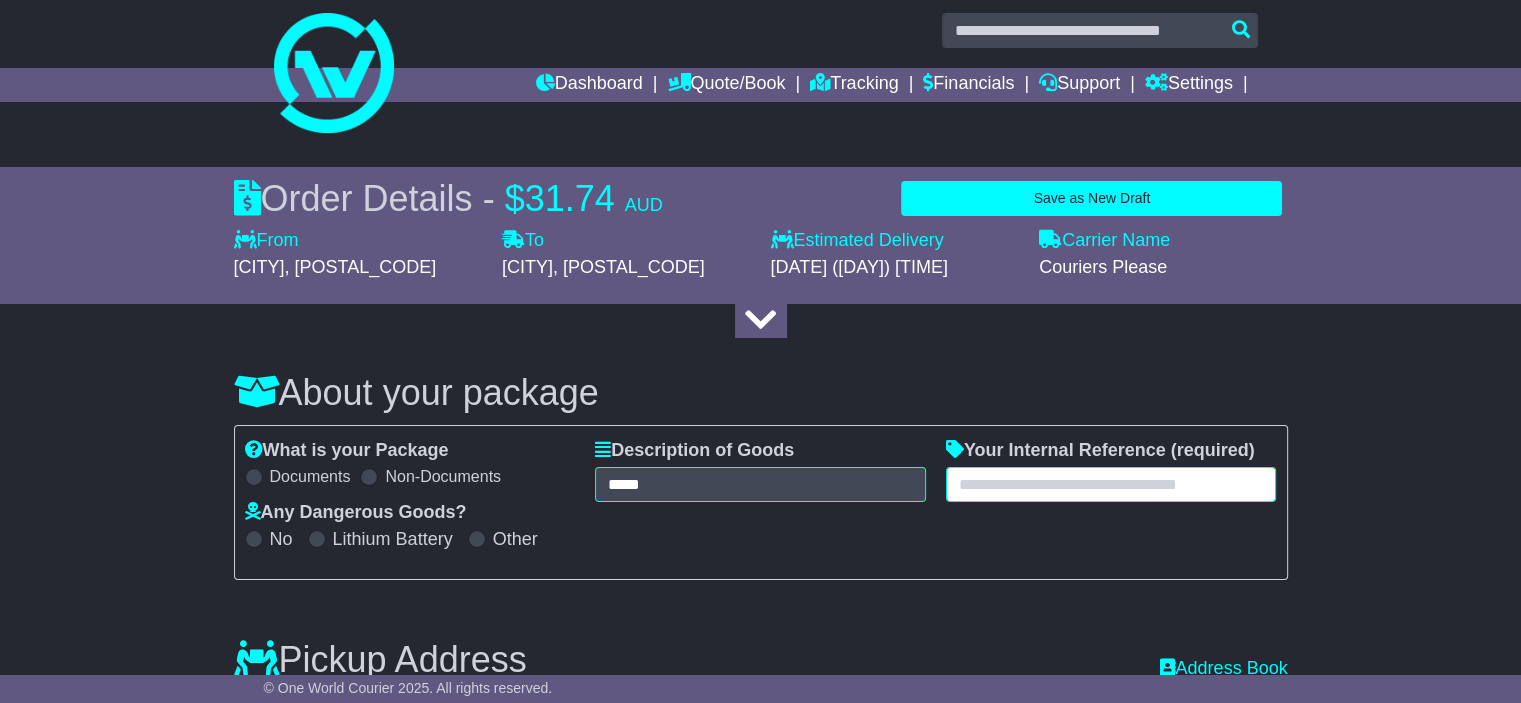 click at bounding box center [1111, 484] 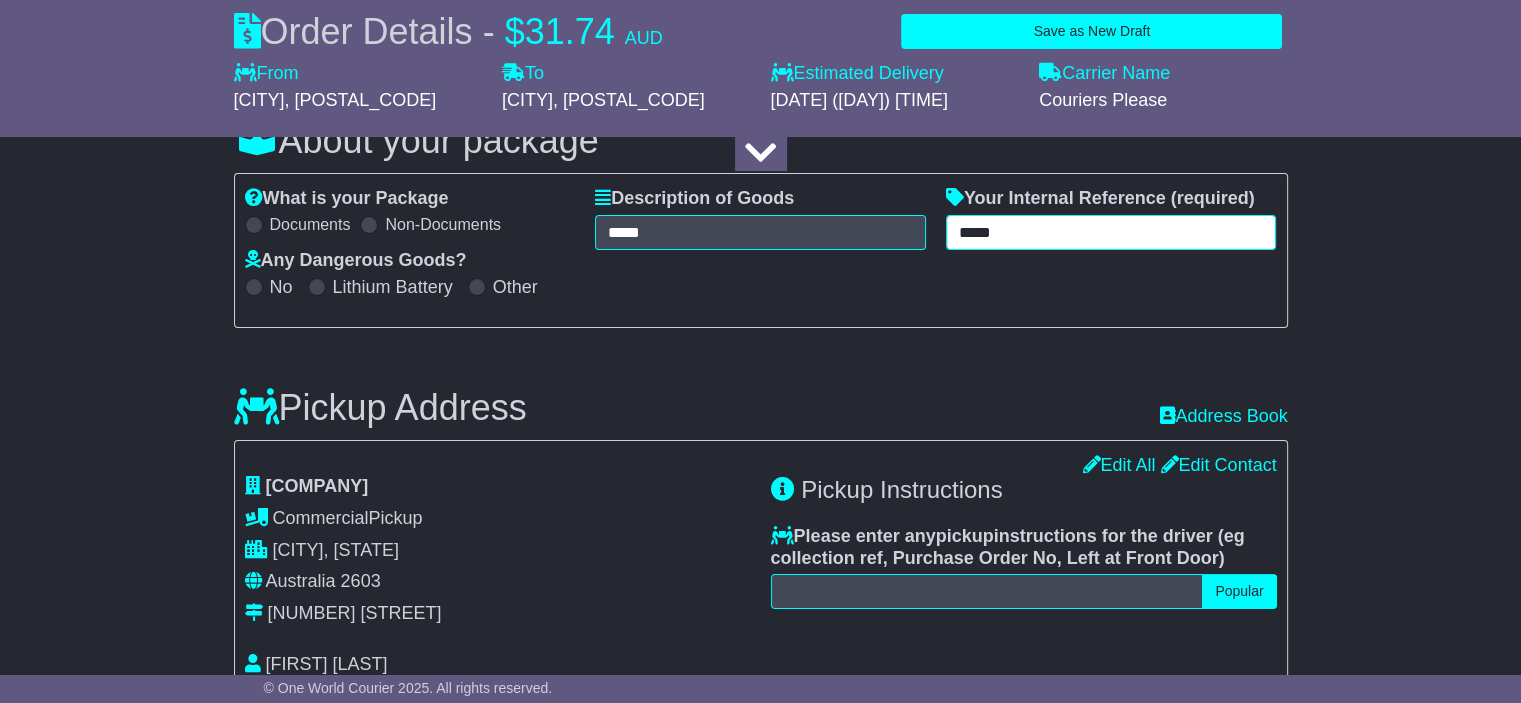 scroll, scrollTop: 244, scrollLeft: 0, axis: vertical 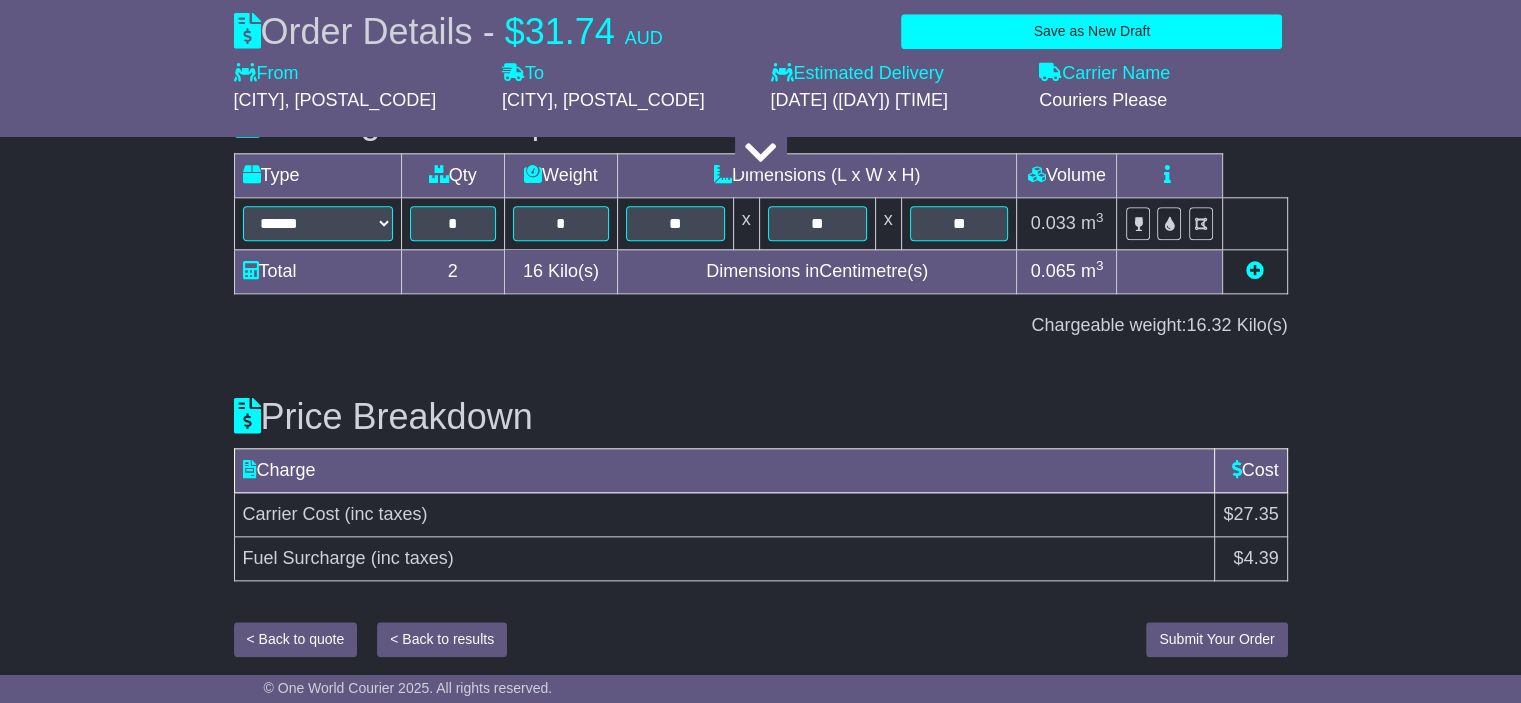 type on "*****" 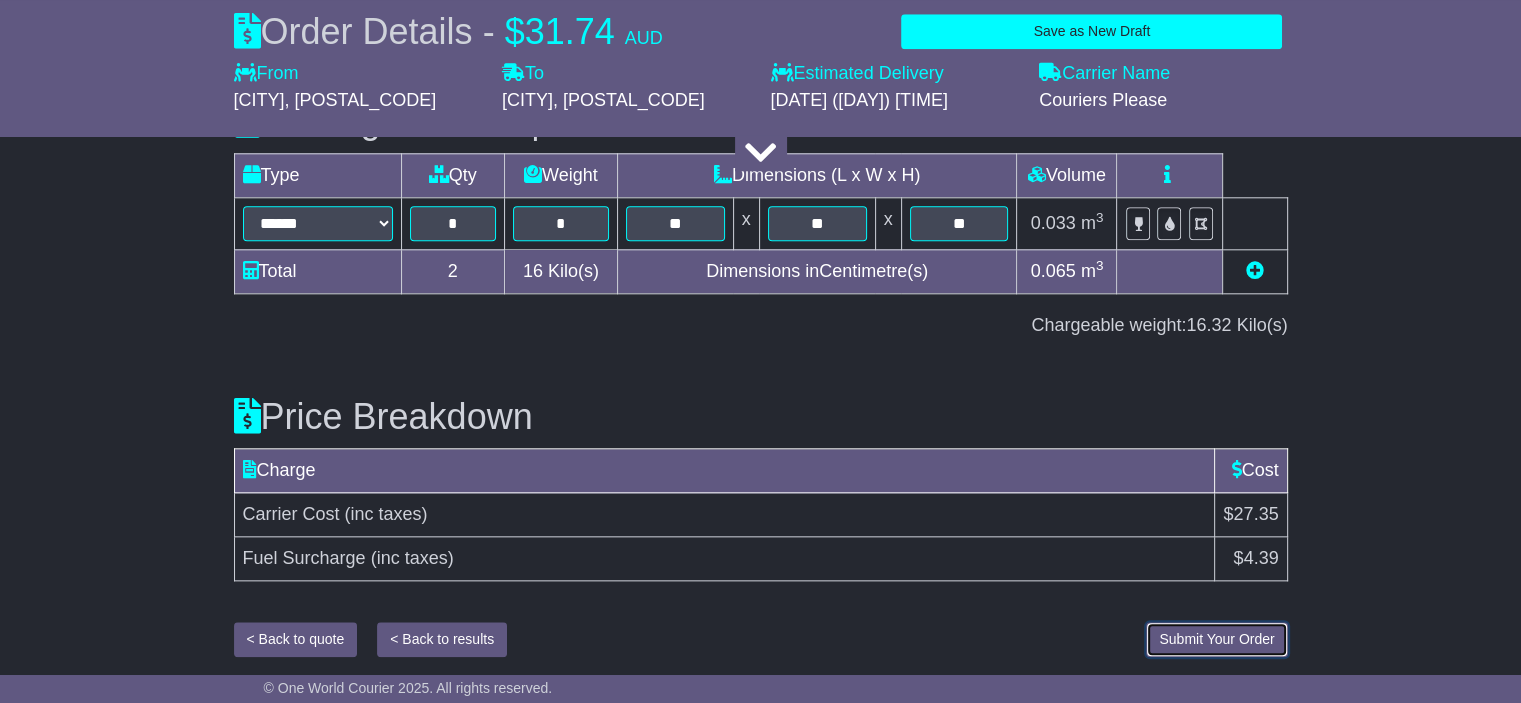 click on "Submit Your Order" at bounding box center [1216, 639] 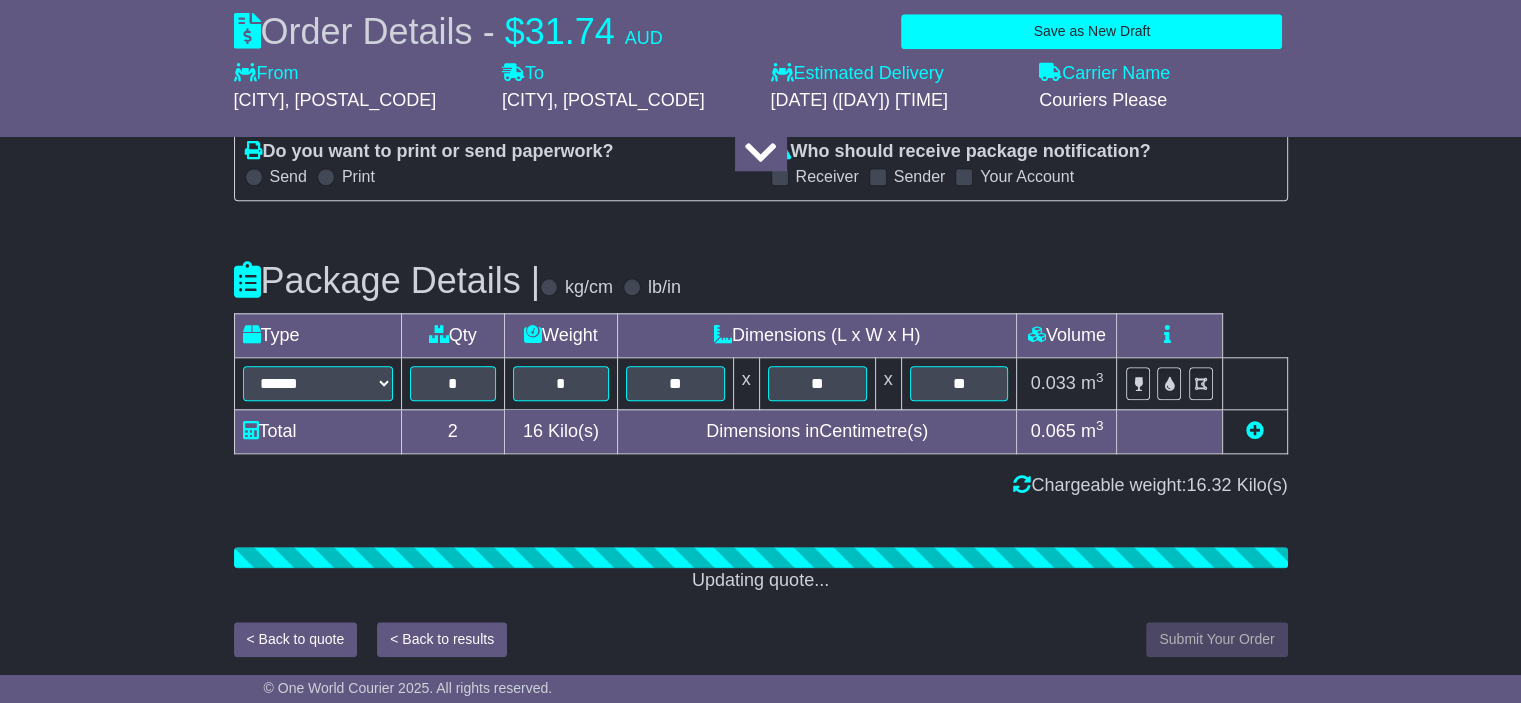 scroll, scrollTop: 2120, scrollLeft: 0, axis: vertical 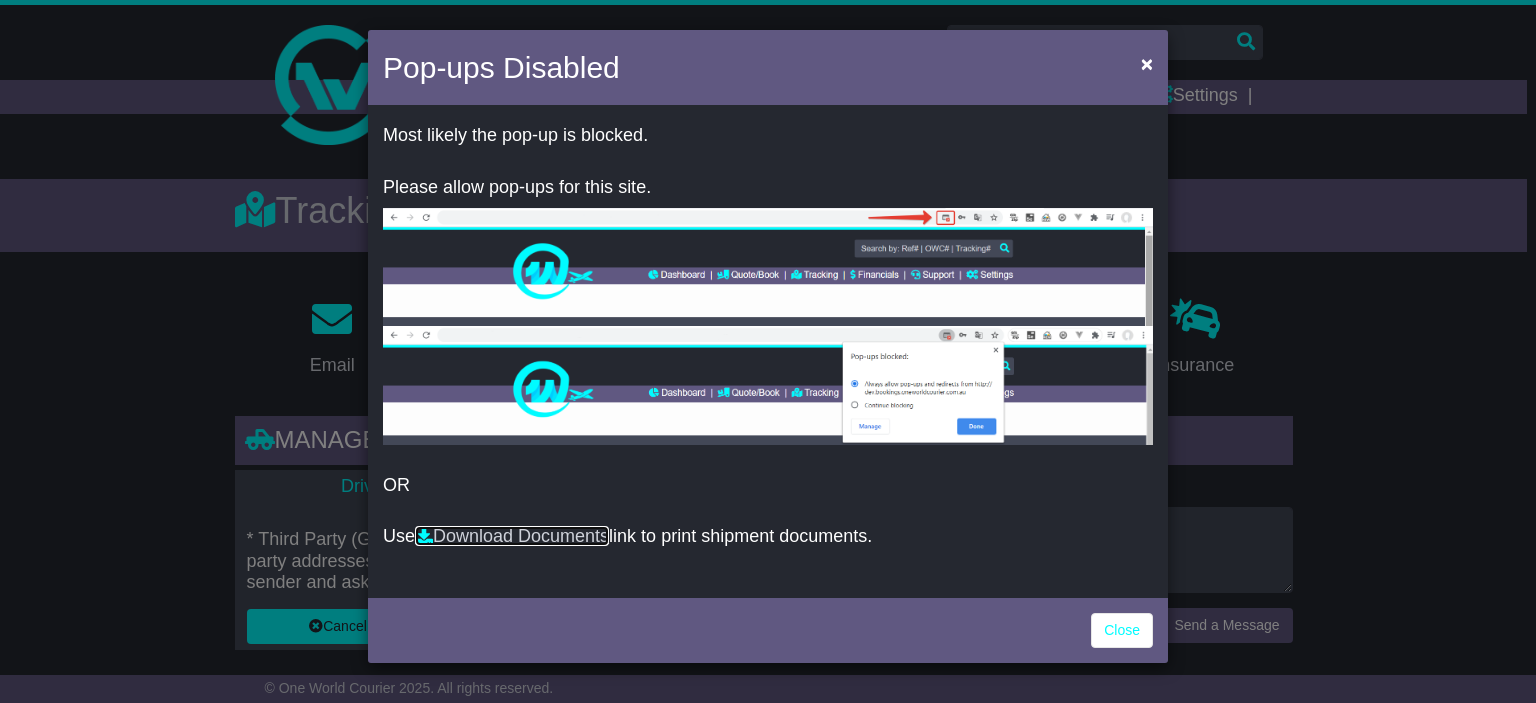 click on "Download Documents" at bounding box center (512, 536) 